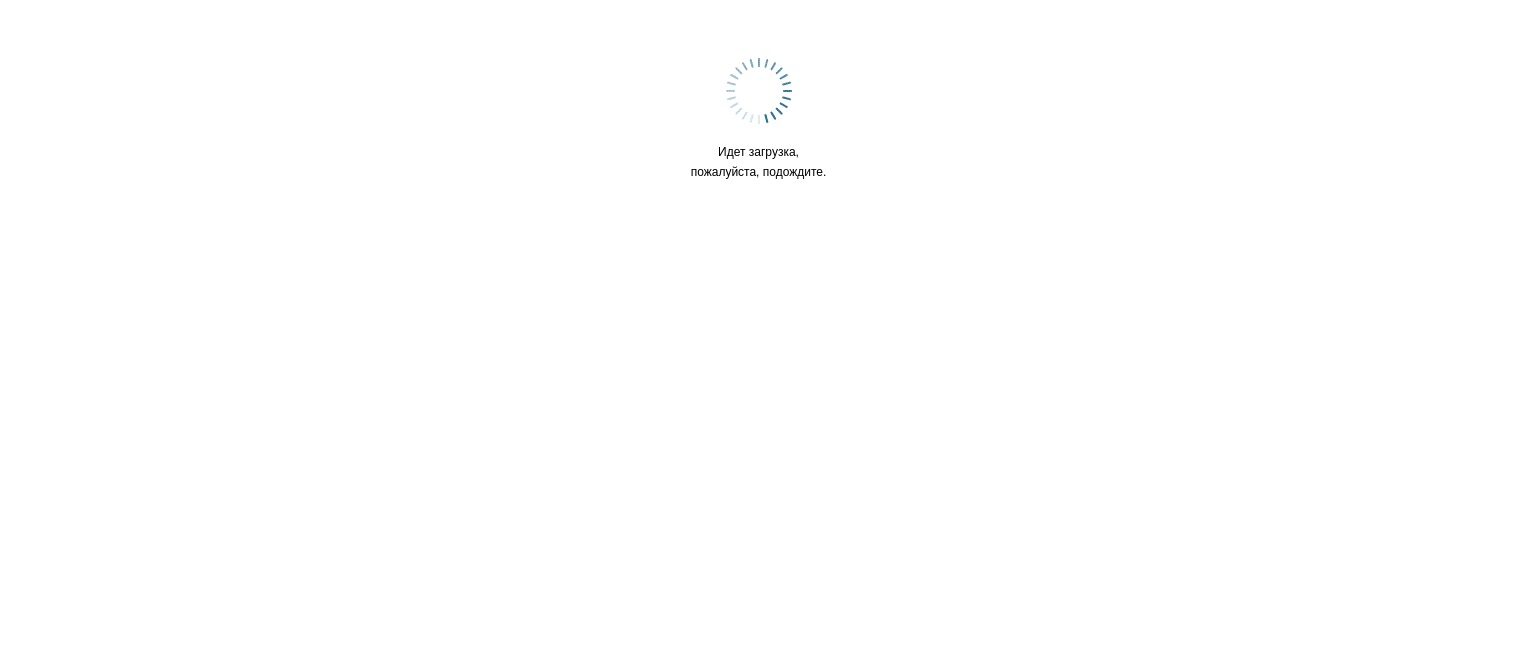 scroll, scrollTop: 0, scrollLeft: 0, axis: both 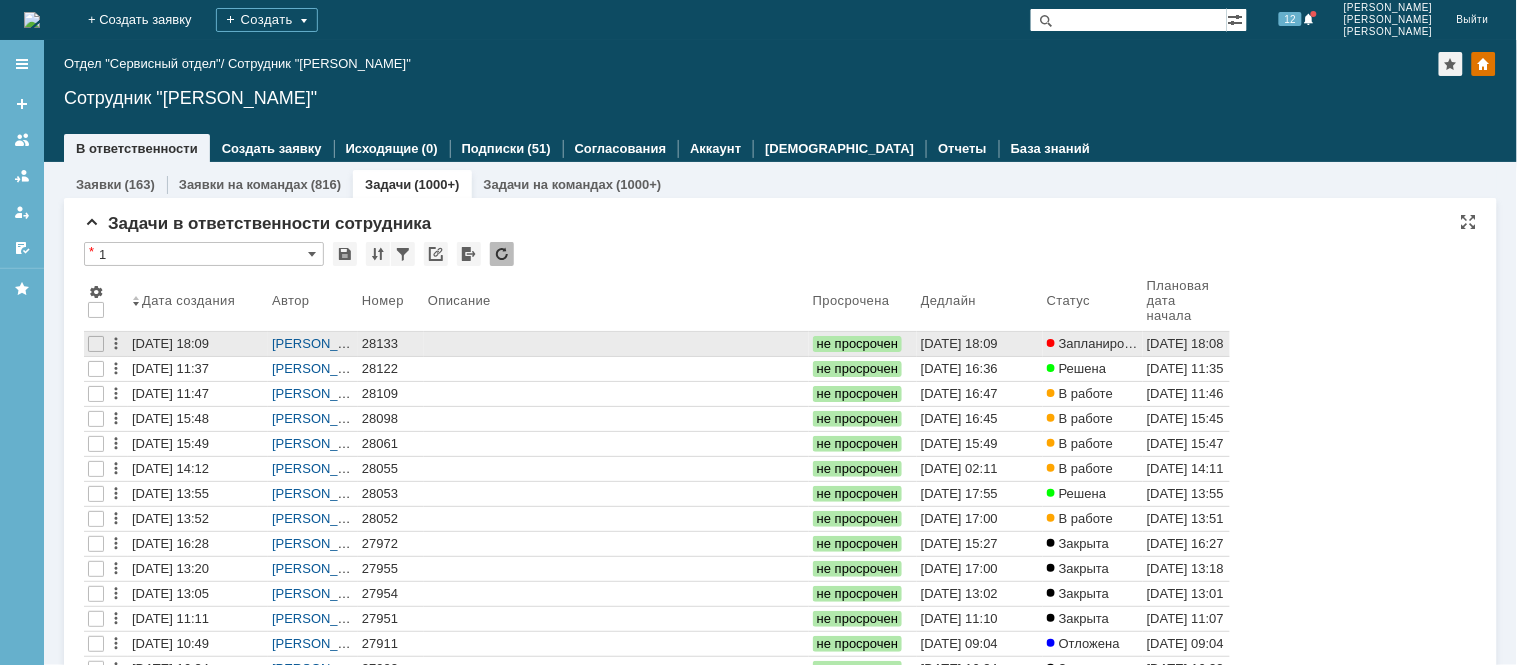click on "28133" at bounding box center [391, 344] 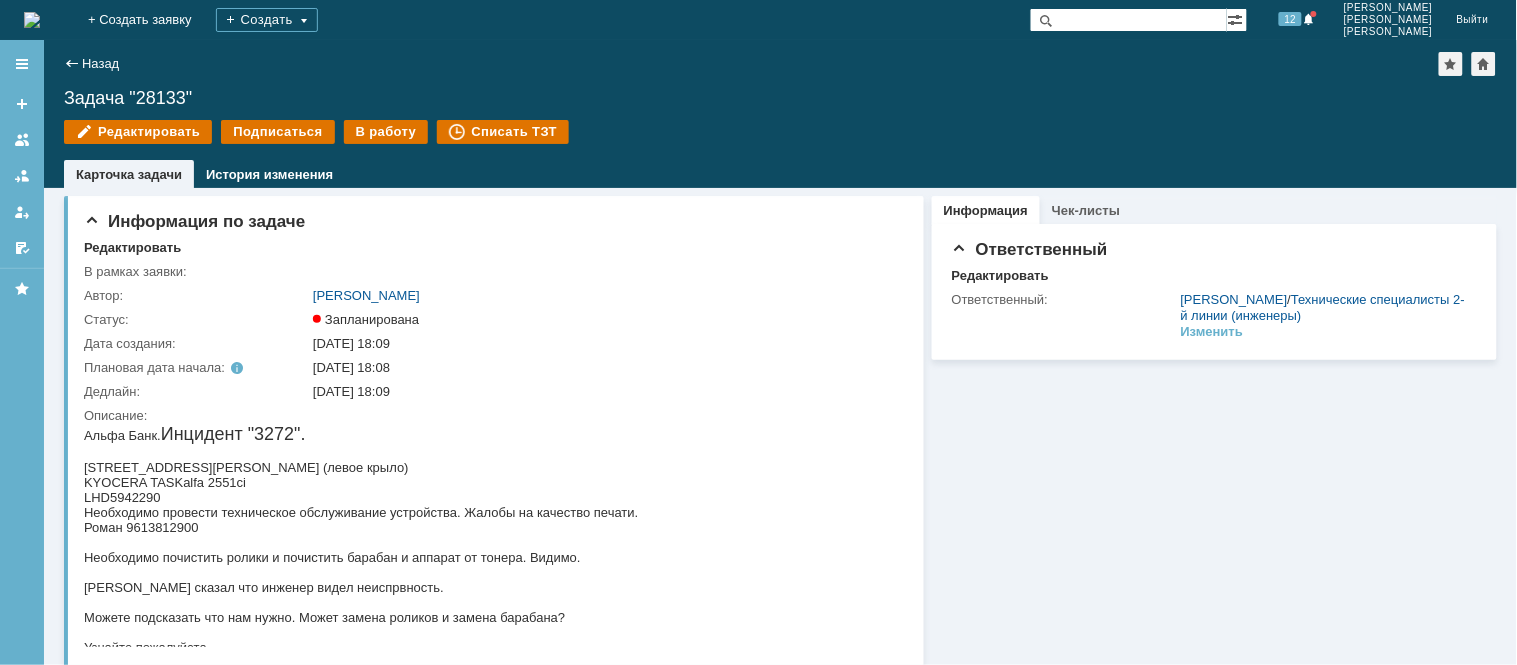 scroll, scrollTop: 0, scrollLeft: 0, axis: both 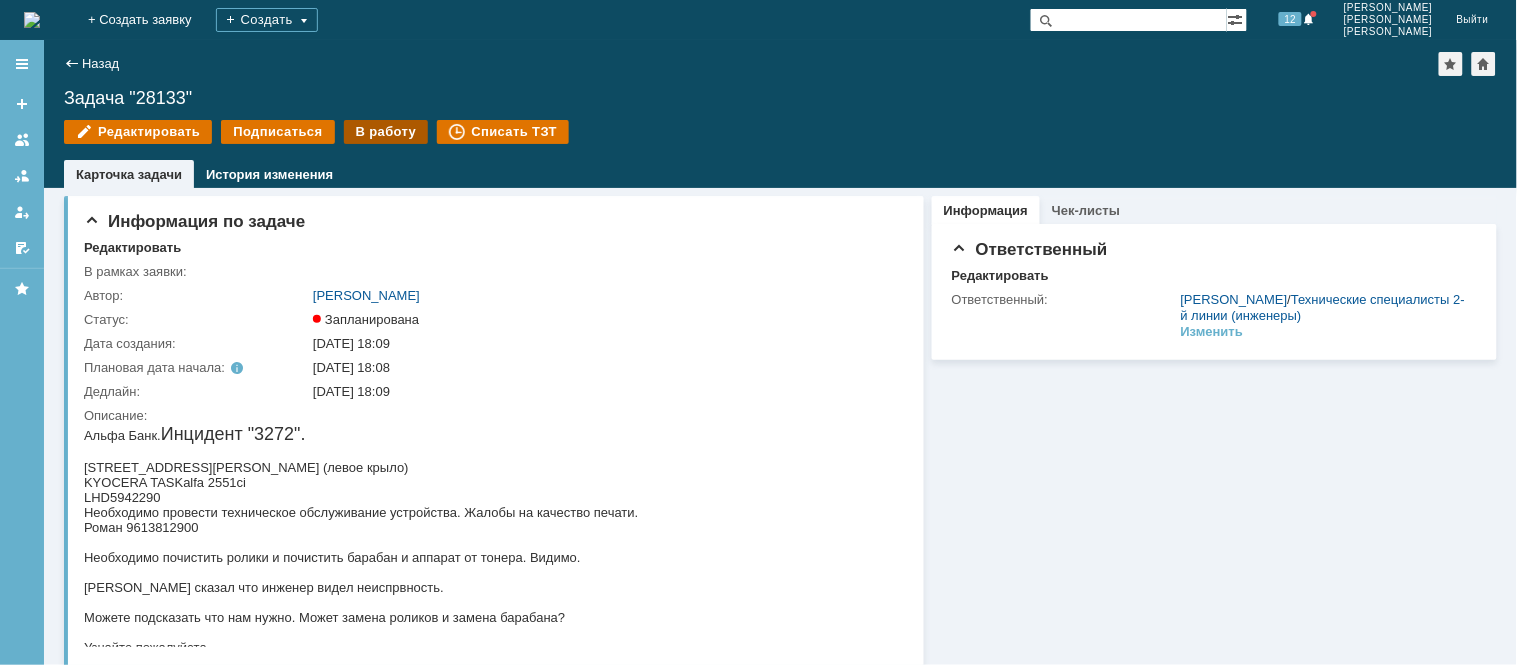 click on "В работу" at bounding box center (386, 132) 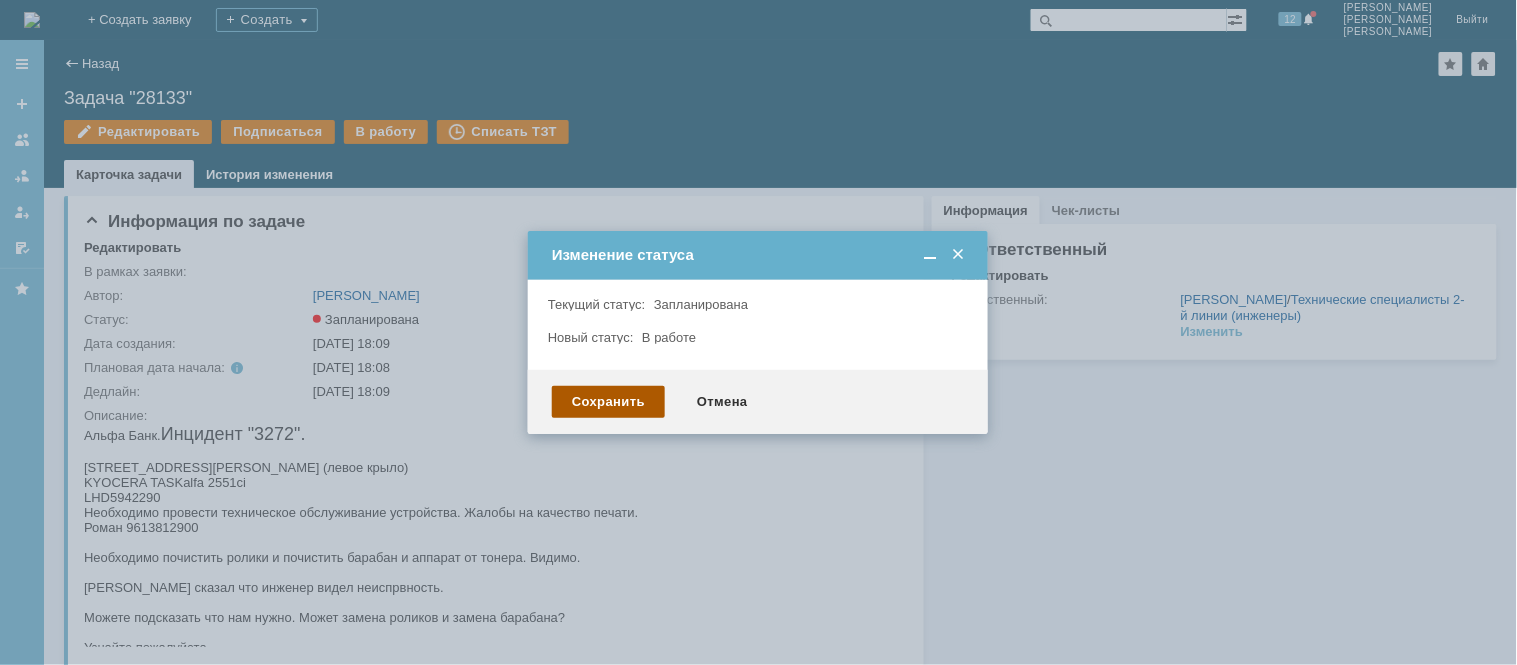 click on "Сохранить" at bounding box center (608, 402) 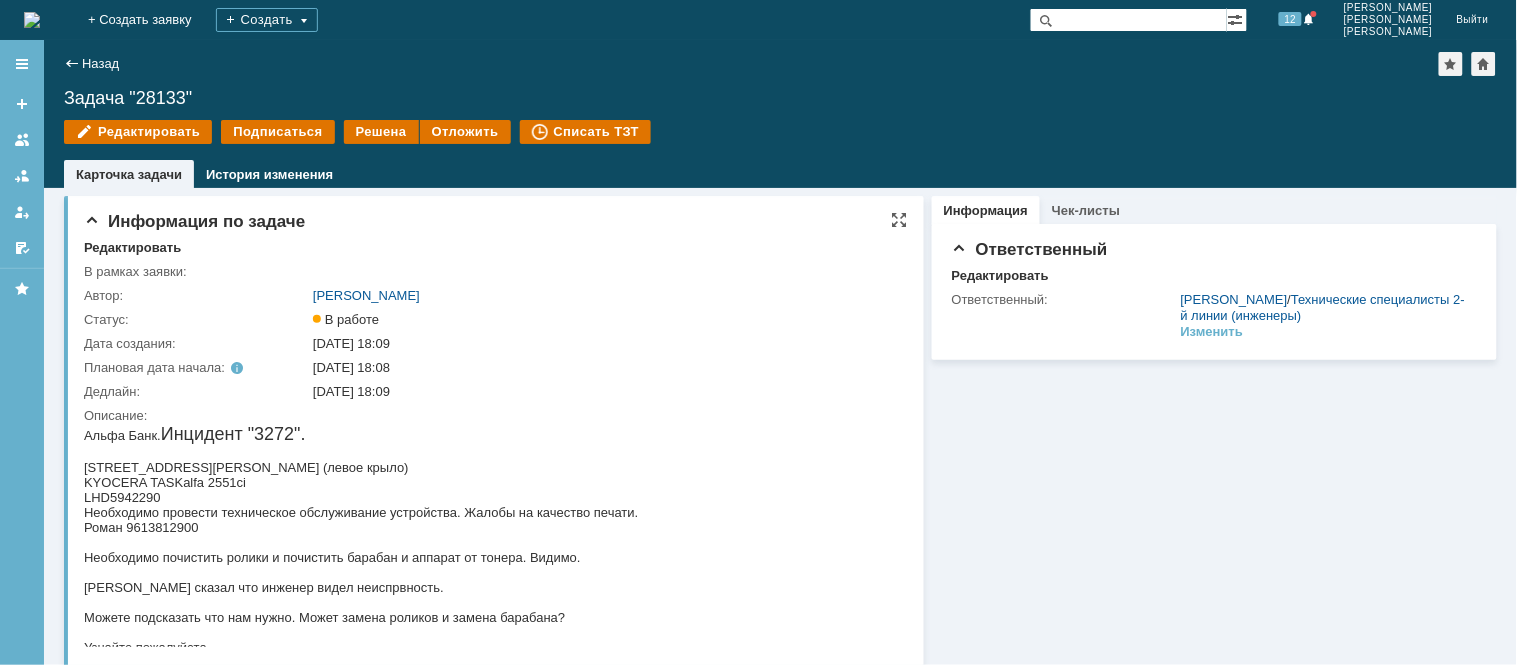 scroll, scrollTop: 0, scrollLeft: 0, axis: both 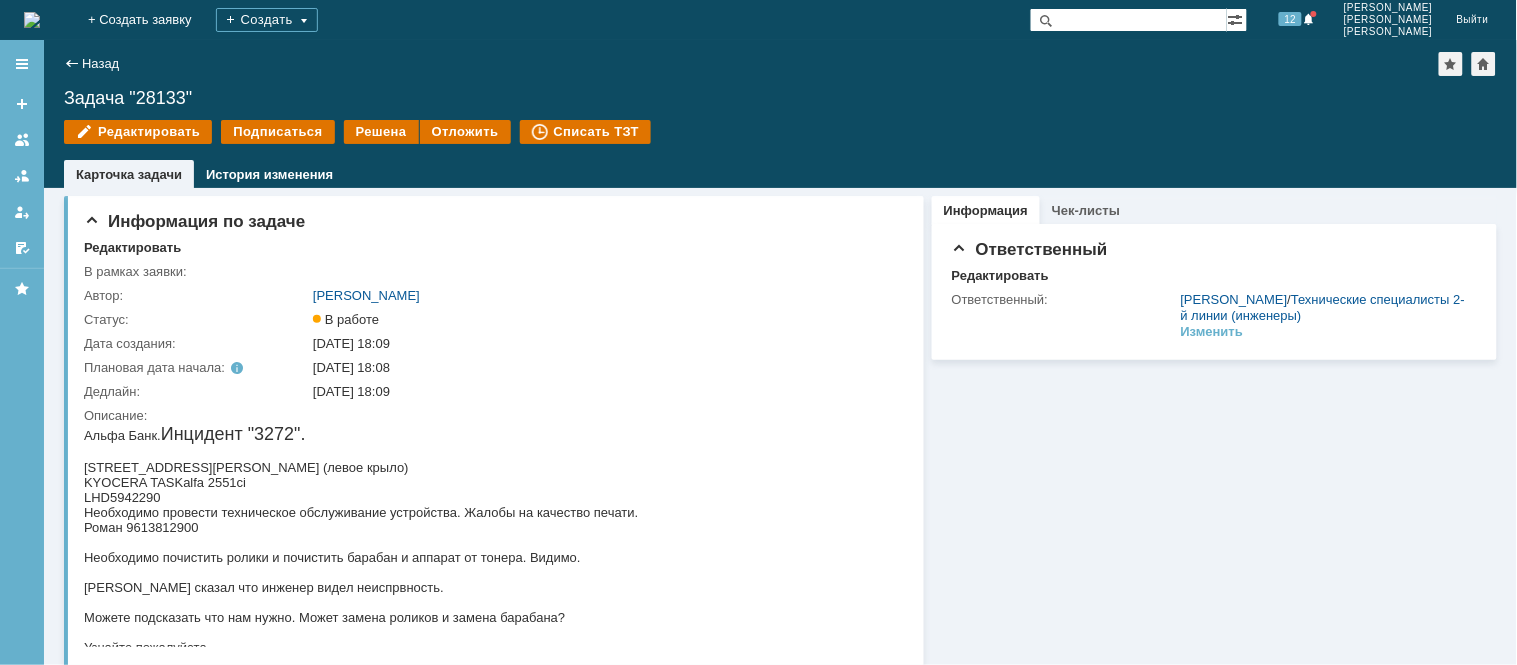 click at bounding box center (32, 20) 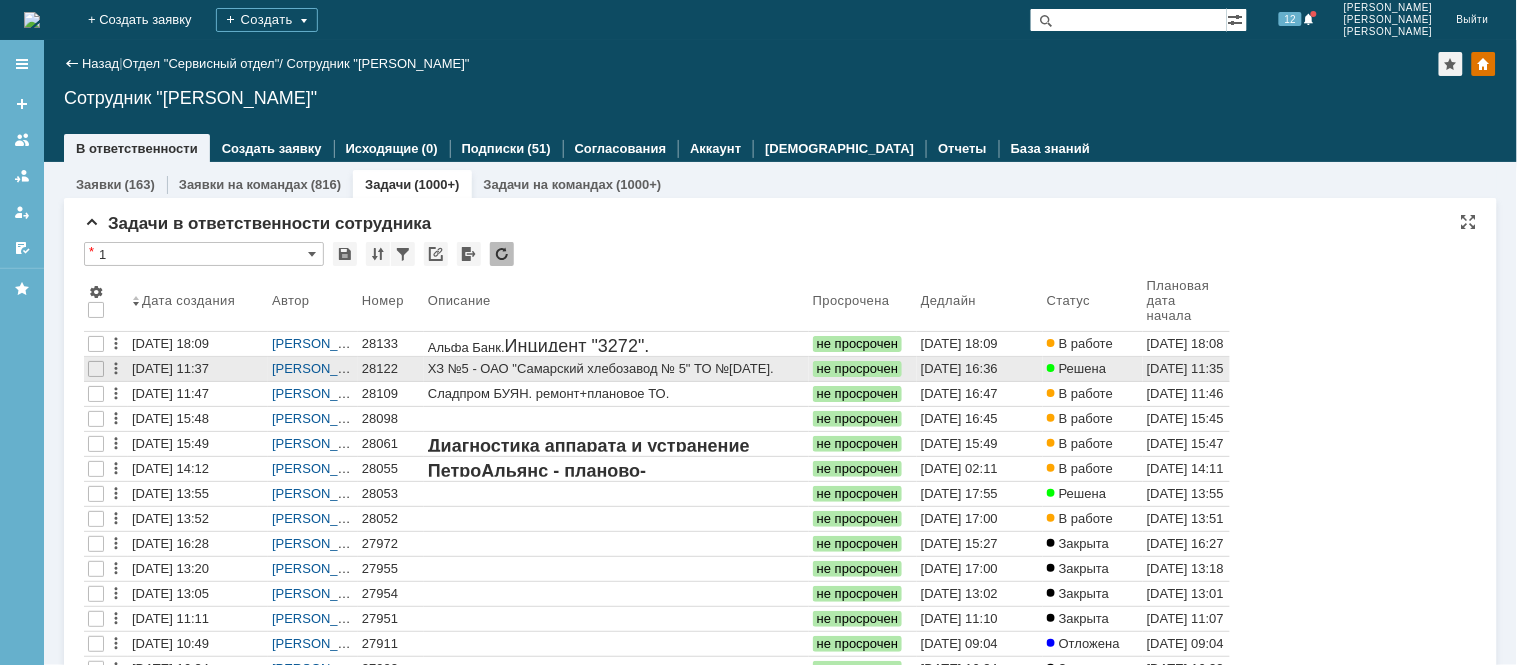 scroll, scrollTop: 0, scrollLeft: 0, axis: both 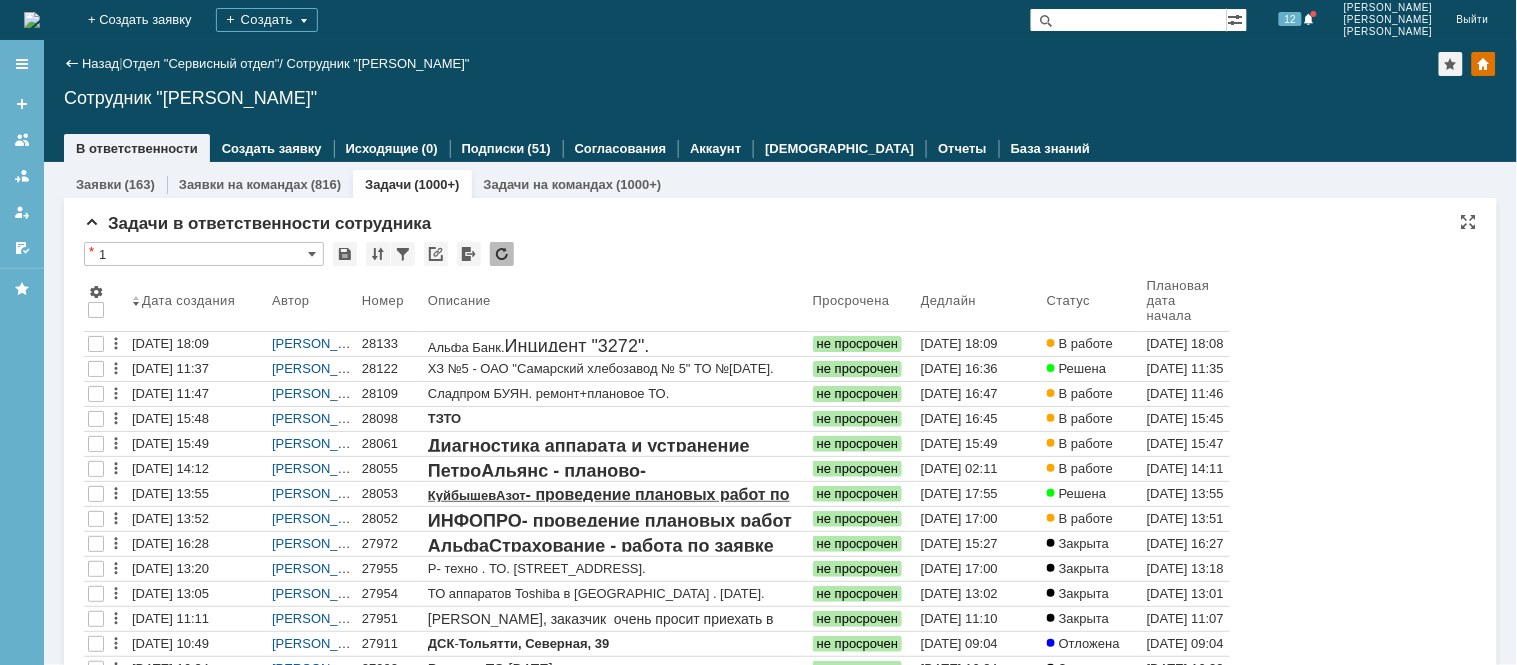 click on "Задачи в ответственности сотрудника * 1
Результаты поиска:             1 2 3 4 5 6 7 ... Следующая >       Объектов в списке:    посчитать  Строк на странице:        100       Дата создания Автор Номер Описание Просрочена Дедлайн Статус Плановая дата начала
[DATE] 18:09 [PERSON_NAME] 28133 не просрочен [DATE] 18:09 В работе [DATE] 18:08
[DATE] 11:37 [PERSON_NAME] 28122 не просрочен [DATE] 16:36 Решена [DATE] 11:35
[DATE] 11:47 [PERSON_NAME] 28109 не просрочен [DATE] 16:47 В работе [DATE] 11:46
[DATE] 15:48 [PERSON_NAME] 28098
28061" at bounding box center (780, 1547) 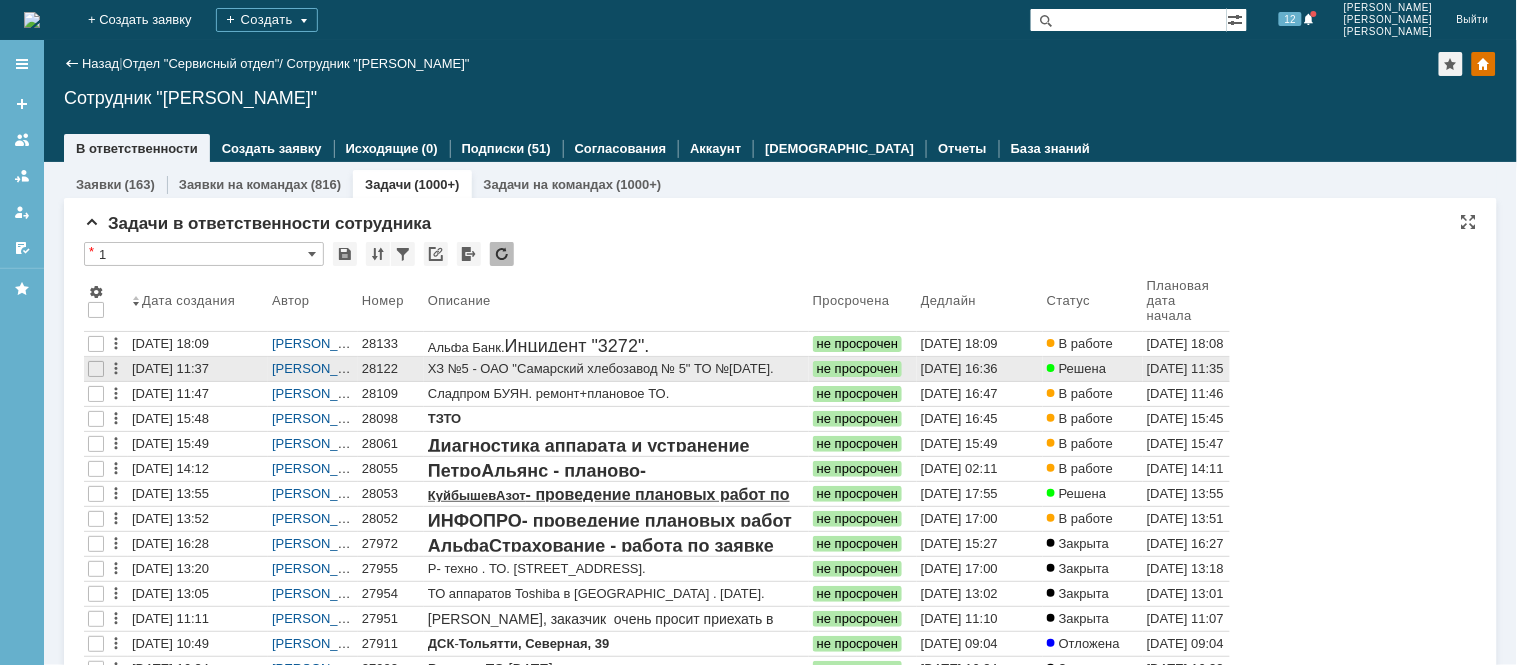 click on "28122" at bounding box center (391, 369) 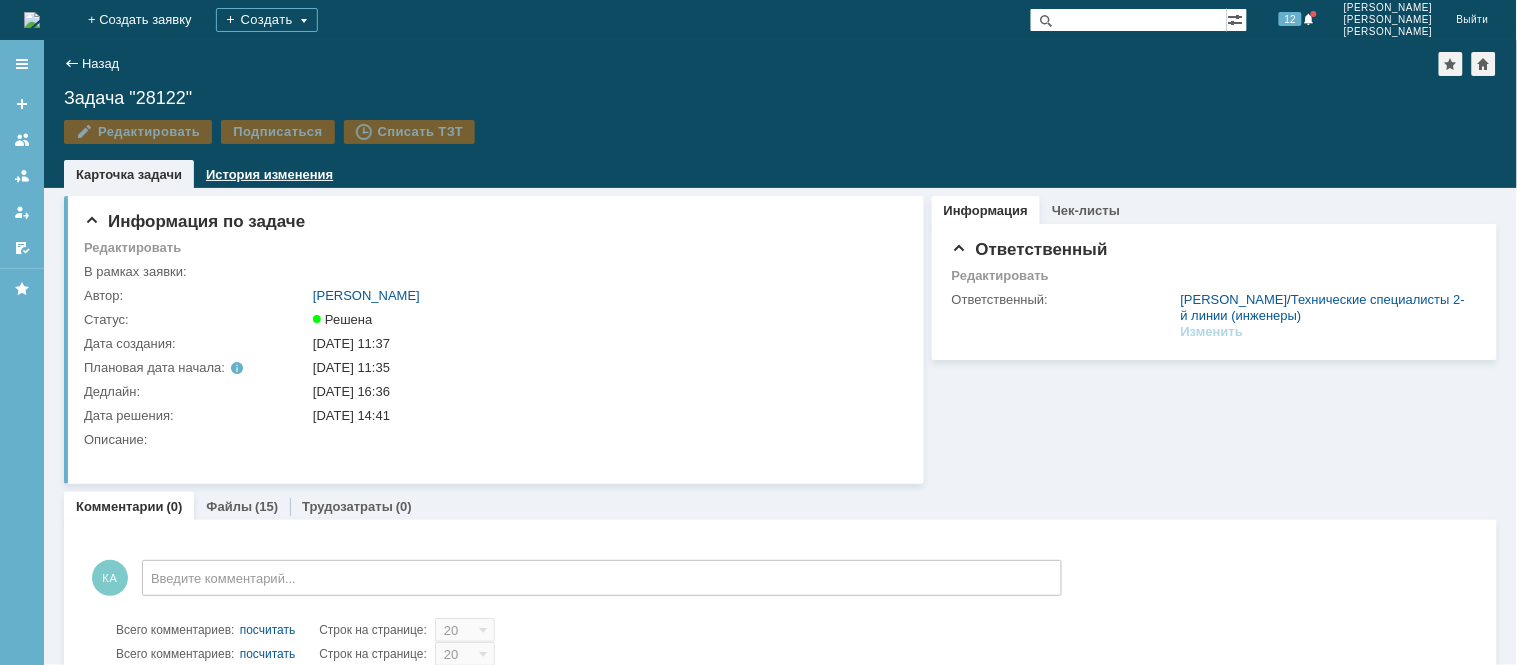 scroll, scrollTop: 0, scrollLeft: 0, axis: both 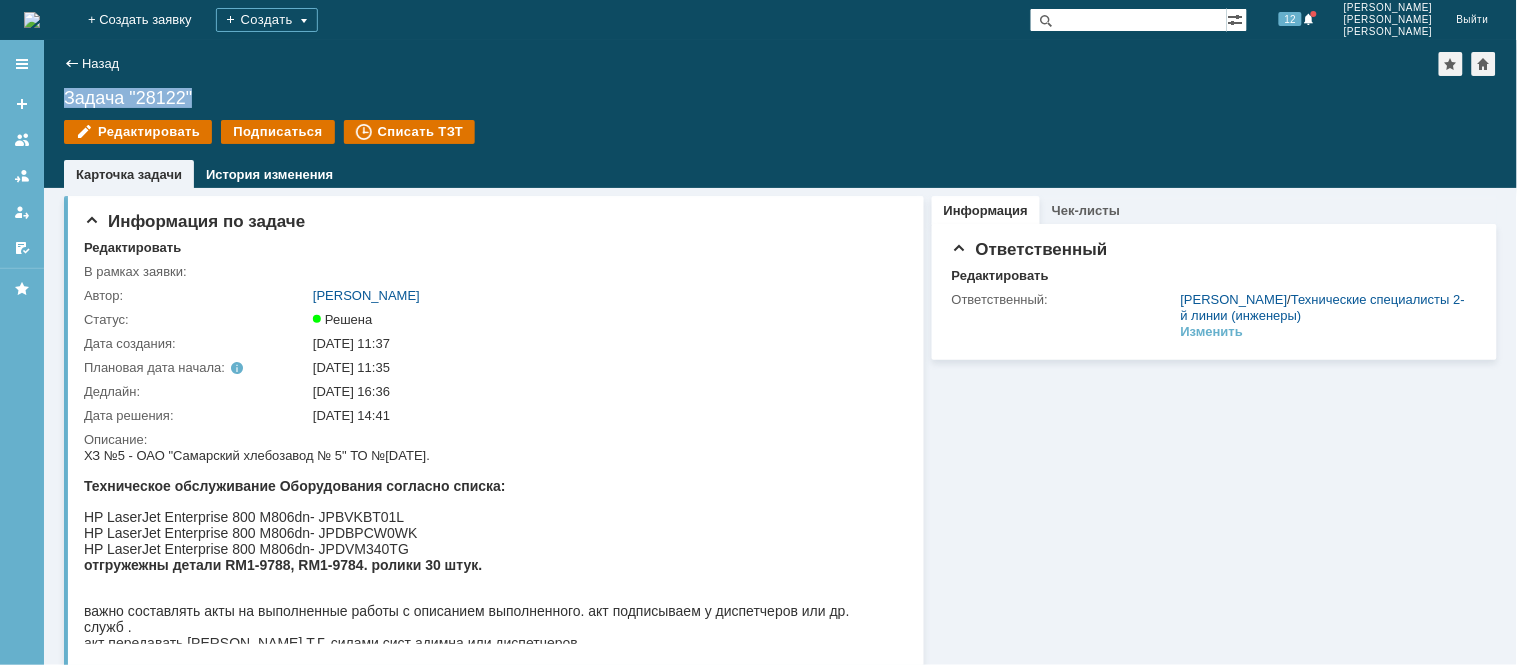 drag, startPoint x: 193, startPoint y: 103, endPoint x: 54, endPoint y: 104, distance: 139.0036 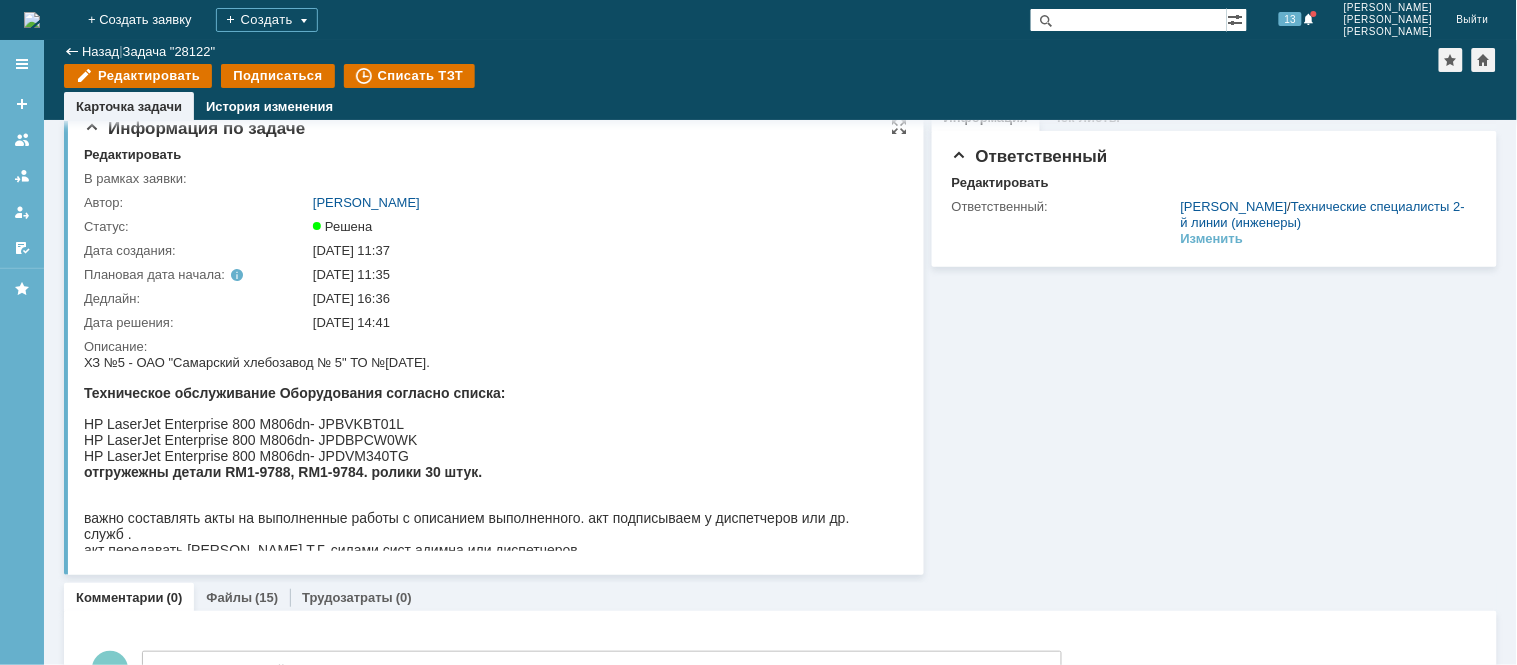 scroll, scrollTop: 0, scrollLeft: 0, axis: both 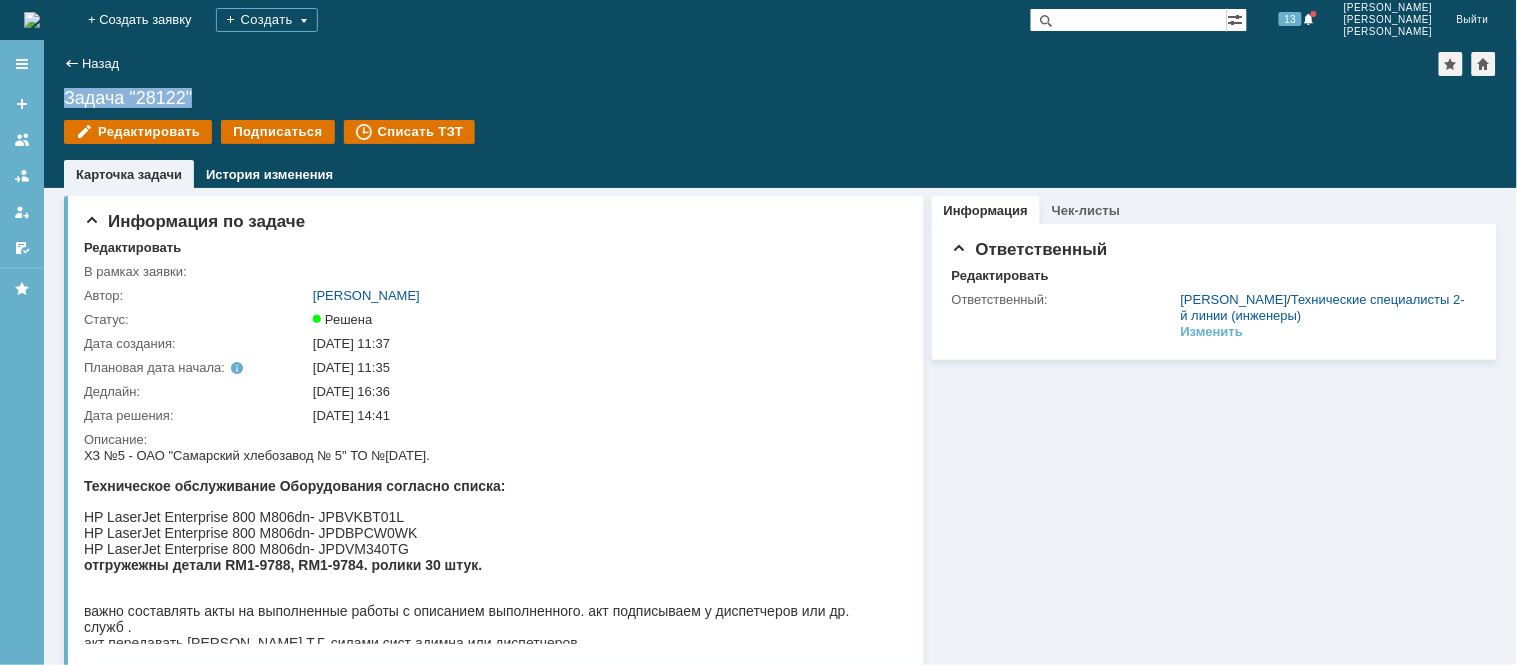click at bounding box center [32, 20] 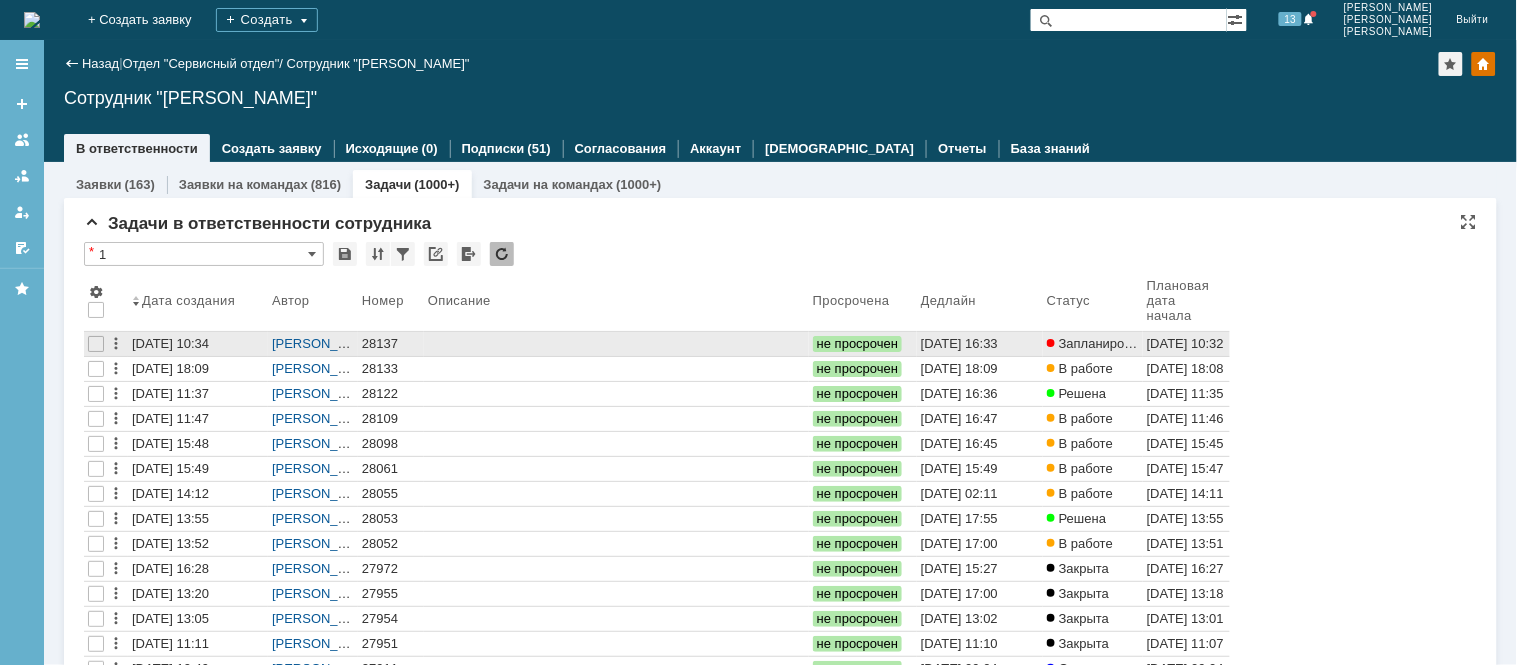 scroll, scrollTop: 0, scrollLeft: 0, axis: both 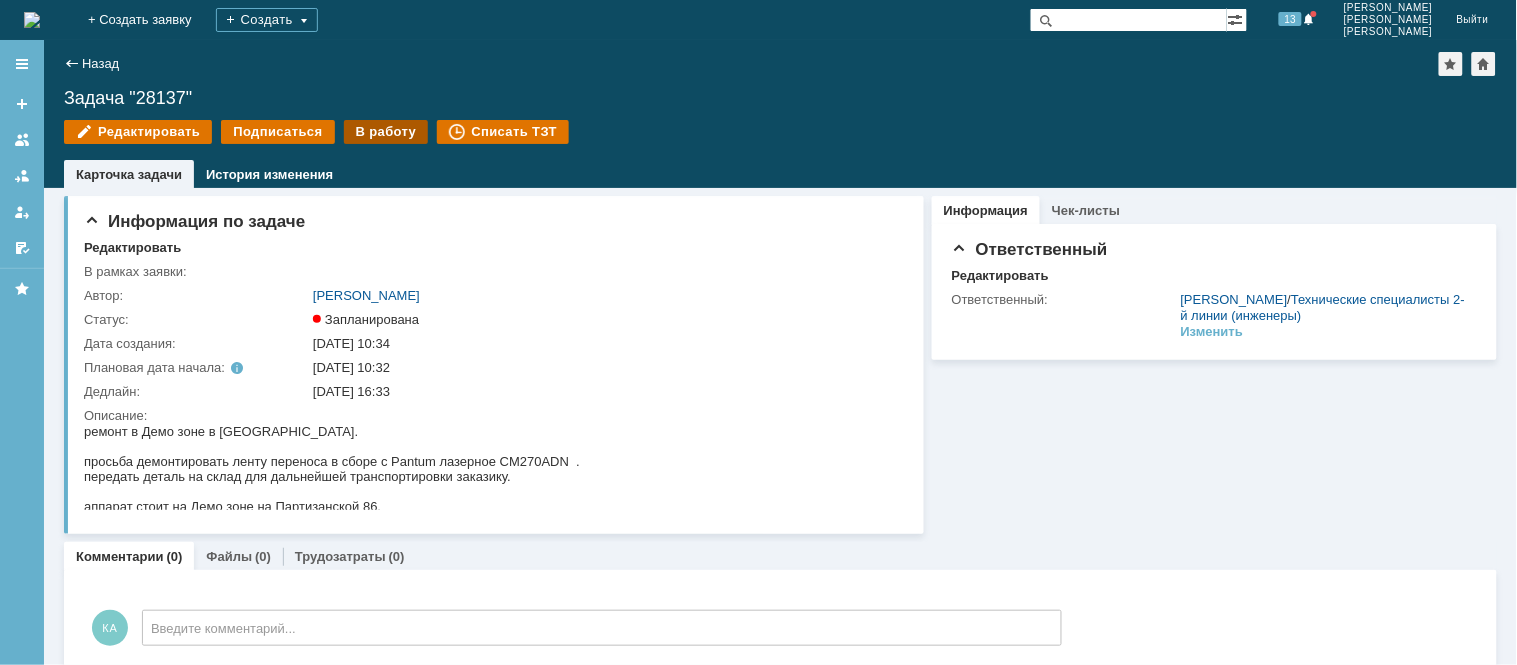 click on "В работу" at bounding box center (386, 132) 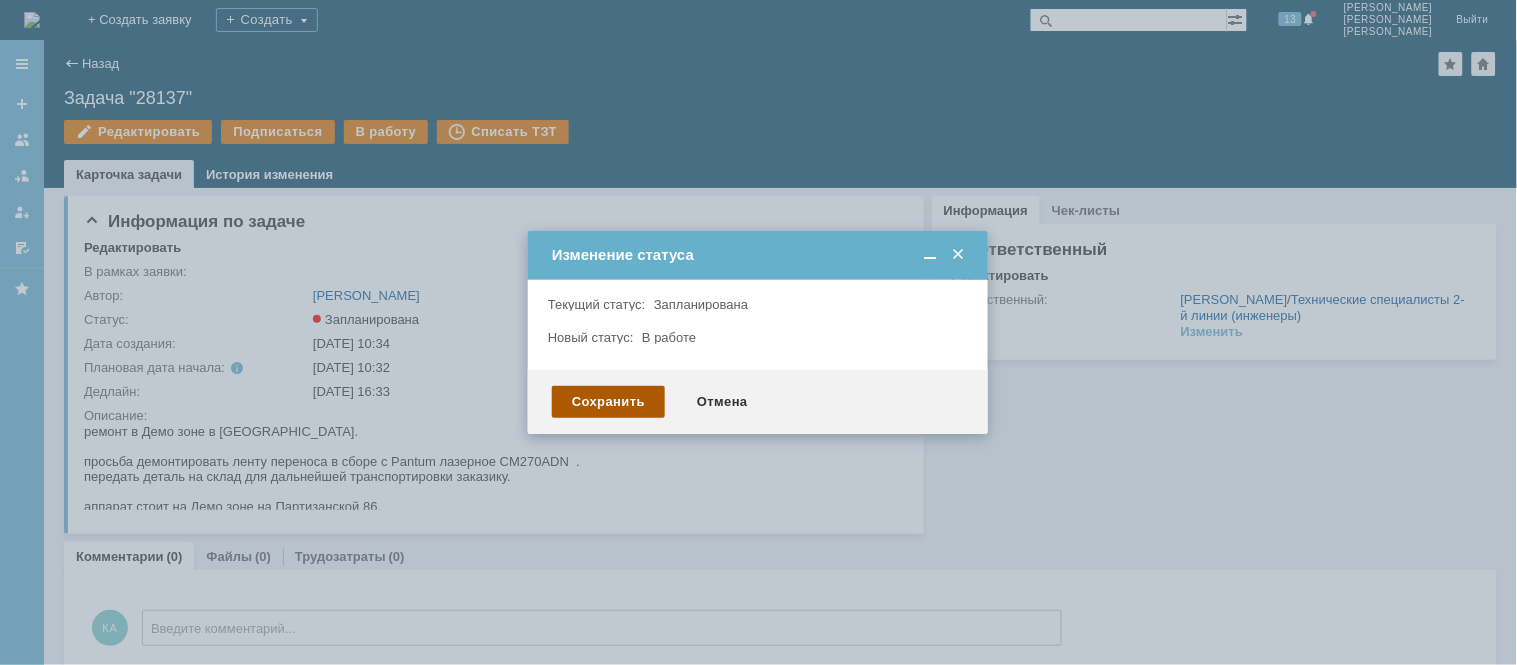click on "Сохранить" at bounding box center (608, 402) 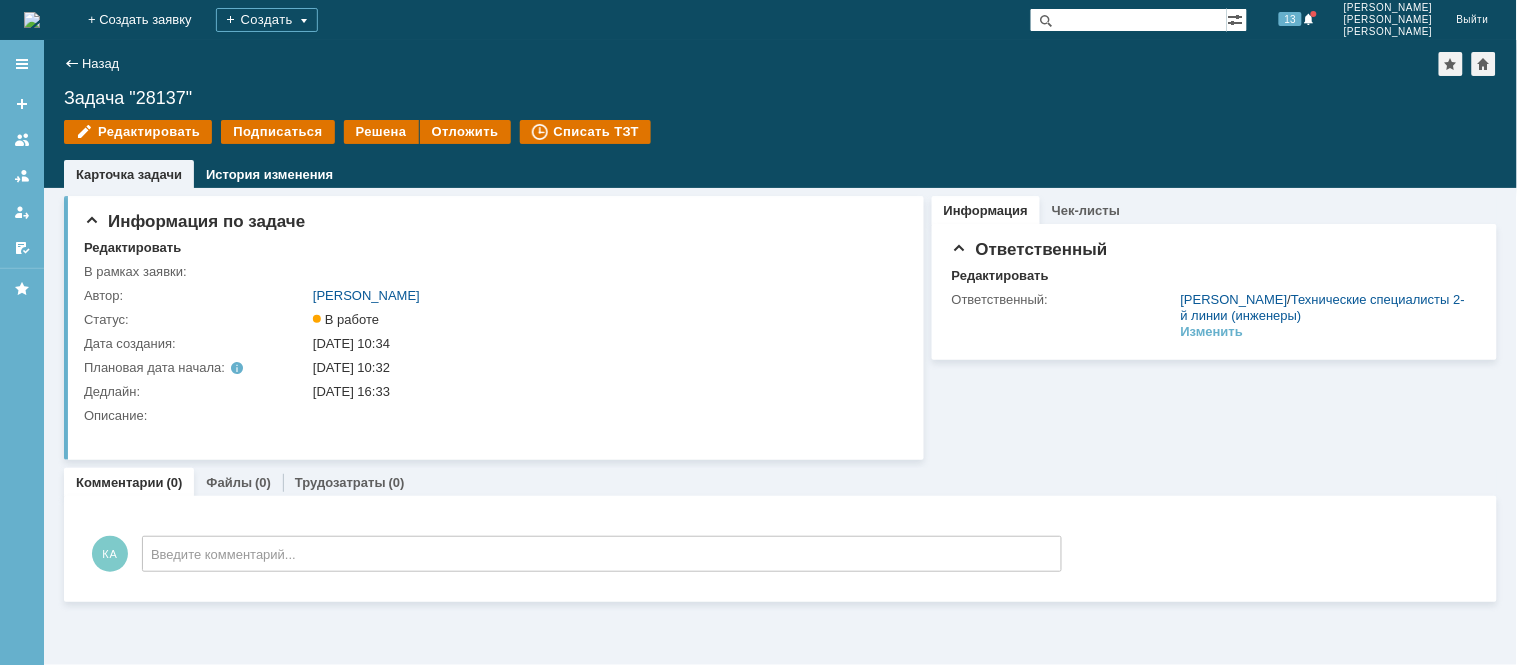 scroll, scrollTop: 0, scrollLeft: 0, axis: both 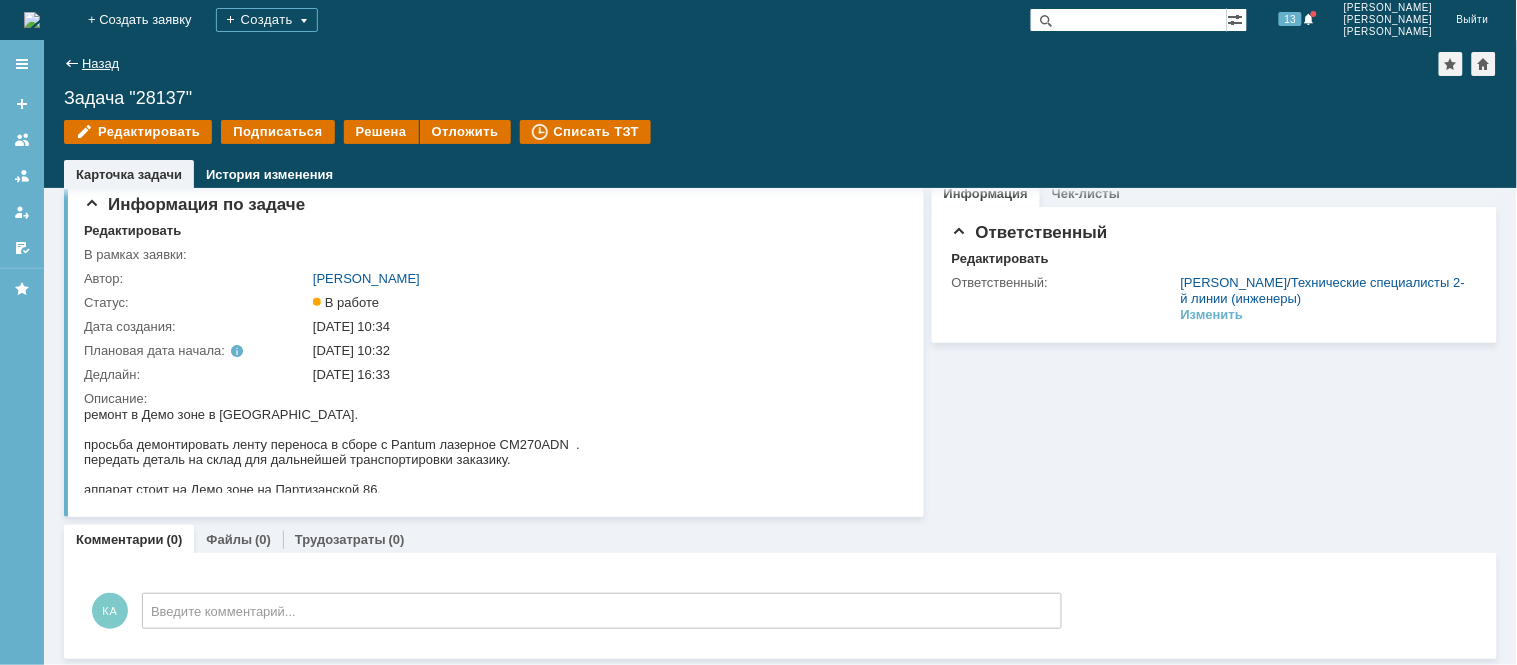 click on "Назад" at bounding box center [100, 63] 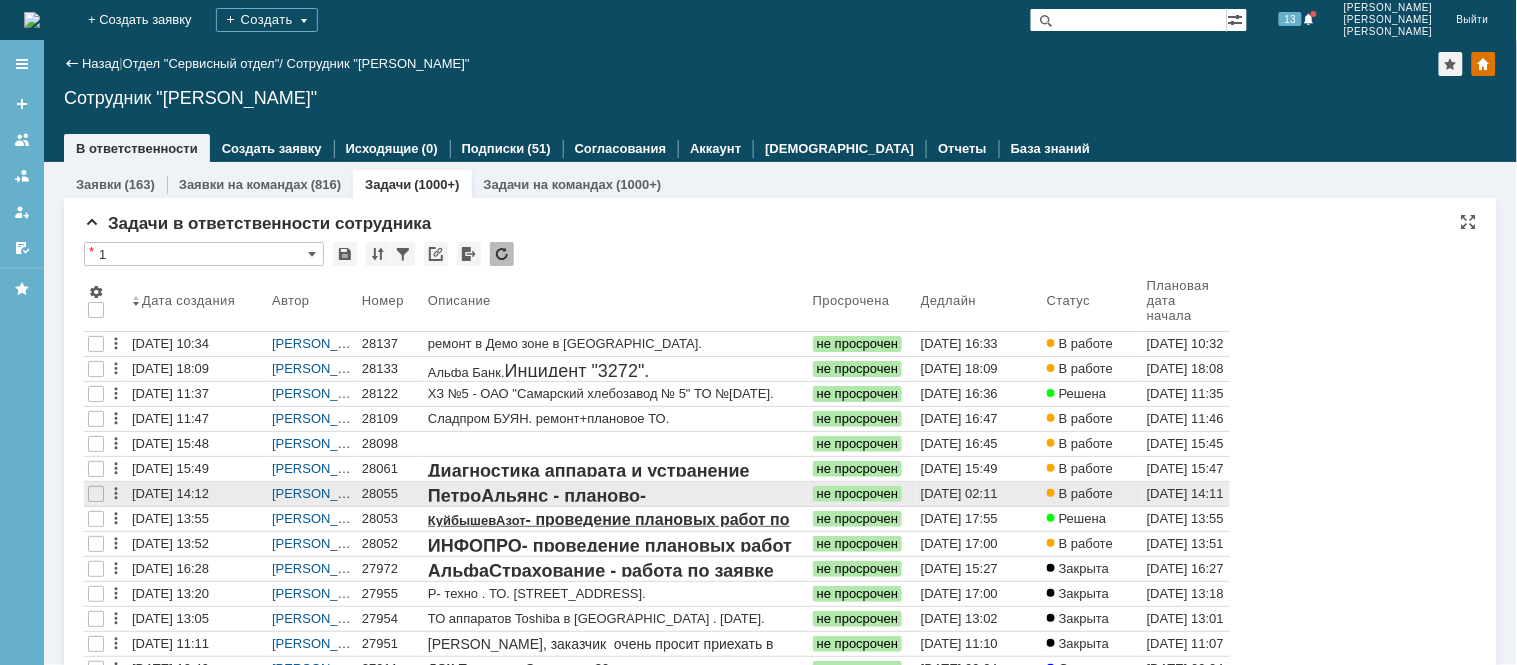 scroll, scrollTop: 0, scrollLeft: 0, axis: both 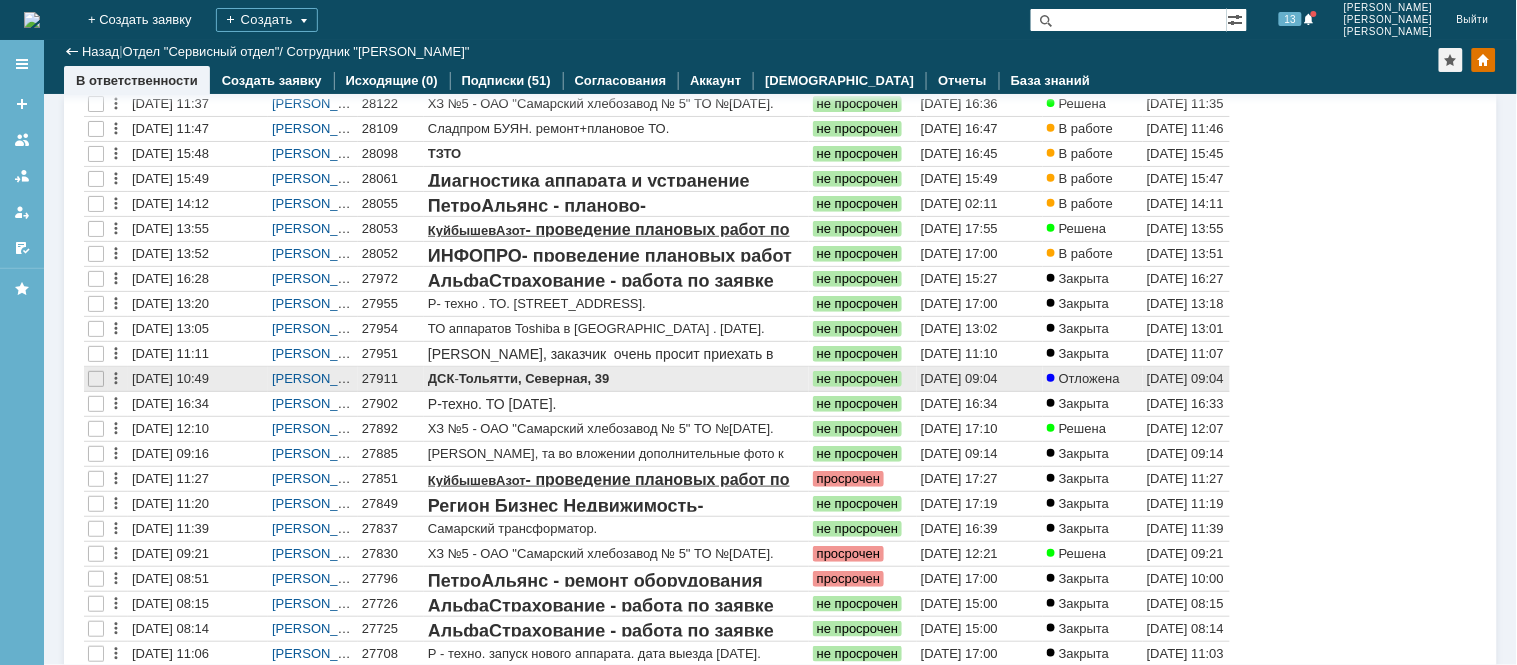 click on "27911" at bounding box center (391, 379) 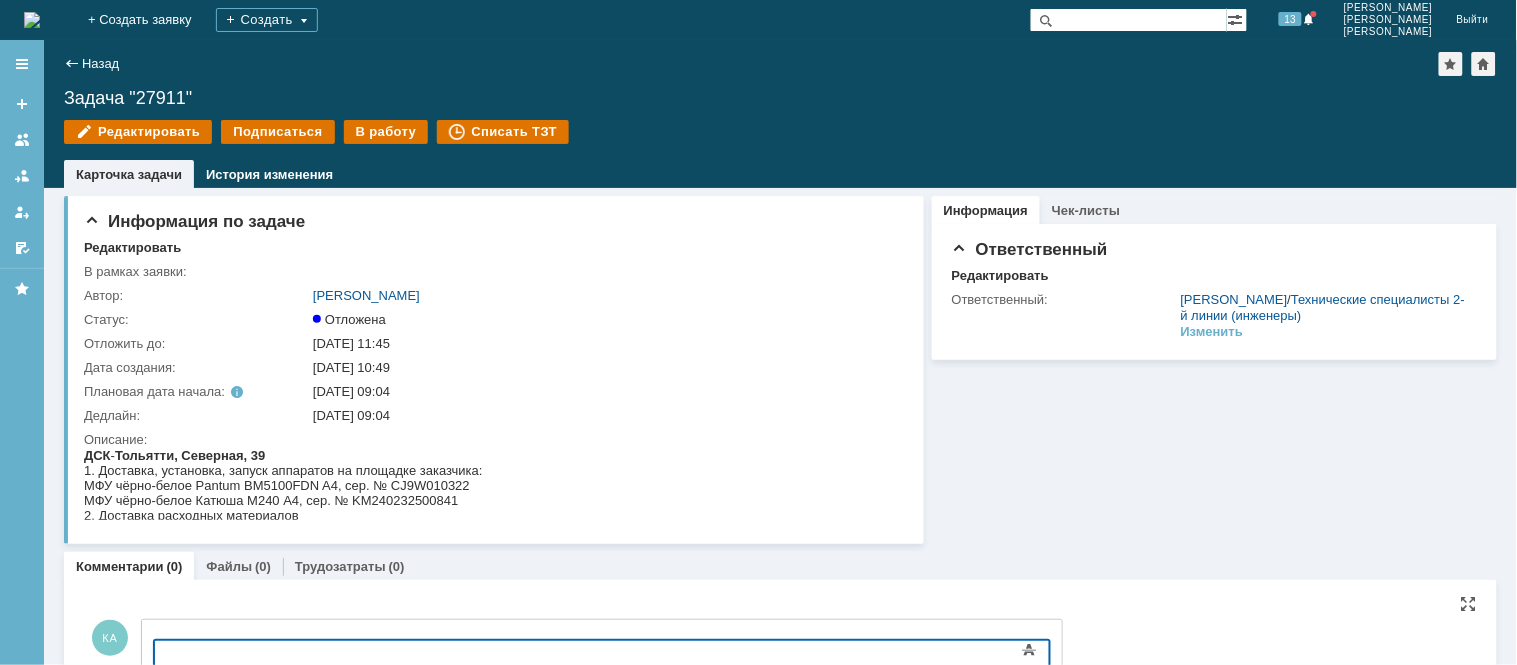 type 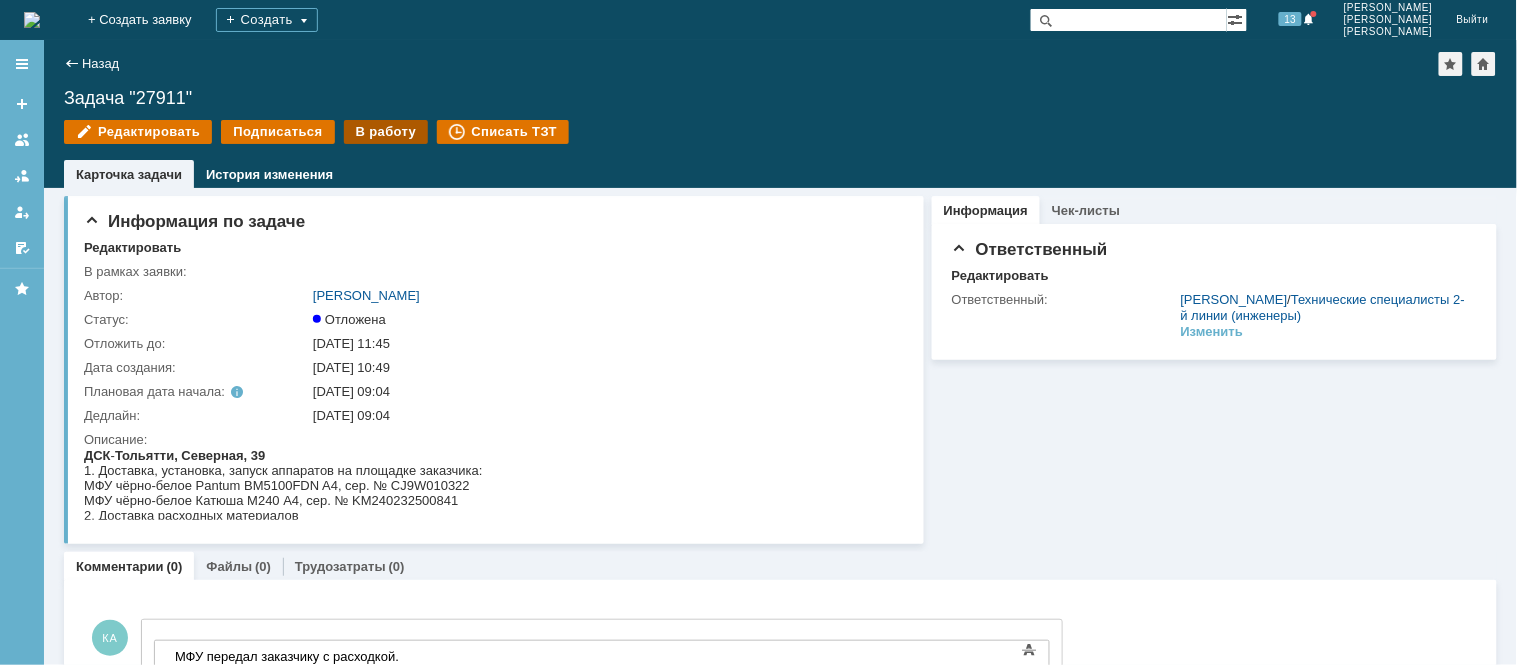 click on "В работу" at bounding box center [386, 132] 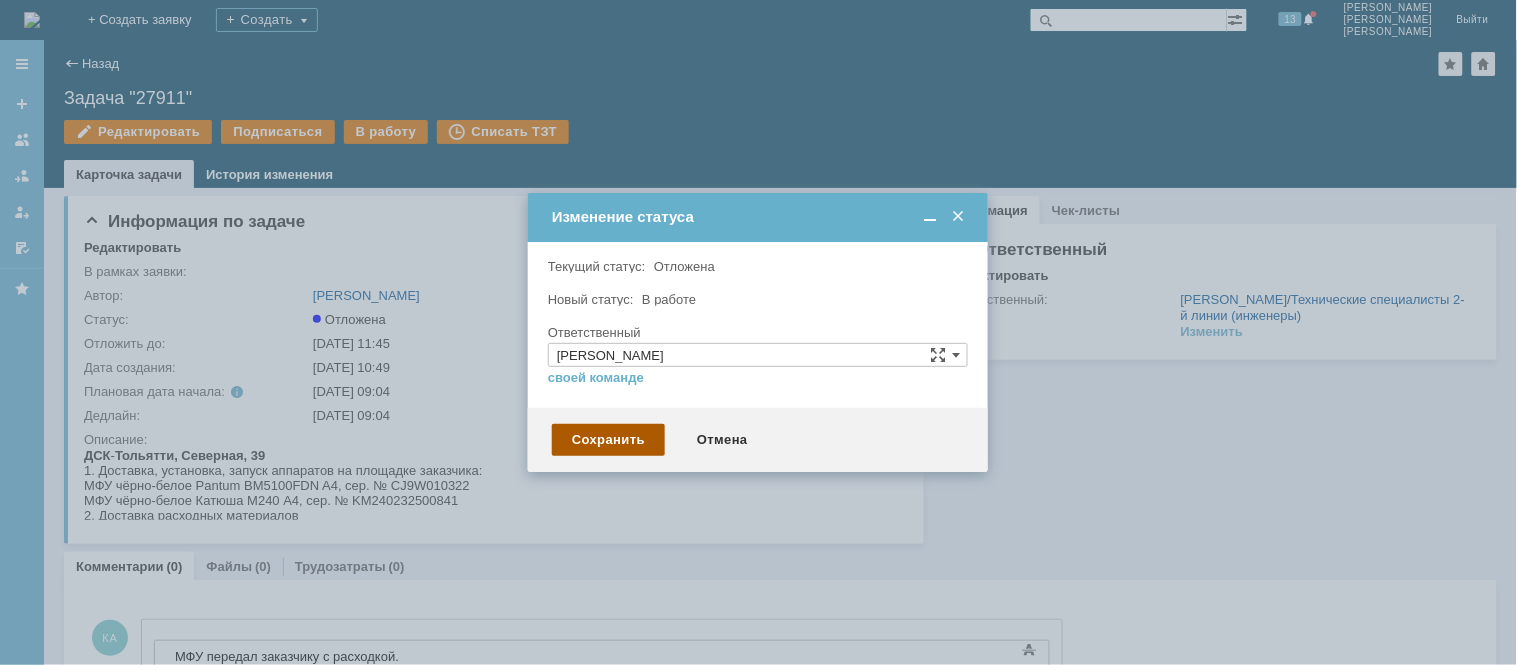 click on "Сохранить" at bounding box center [608, 440] 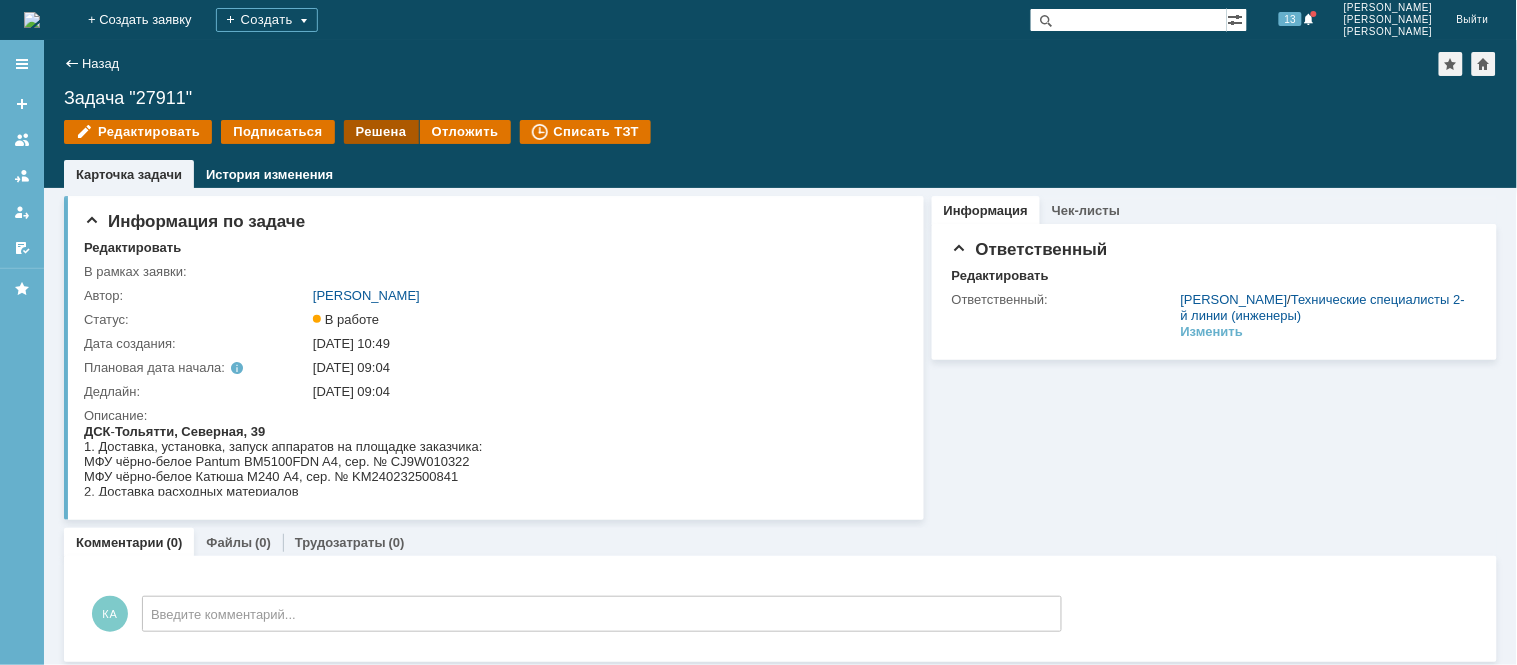 click on "Решена" at bounding box center [381, 132] 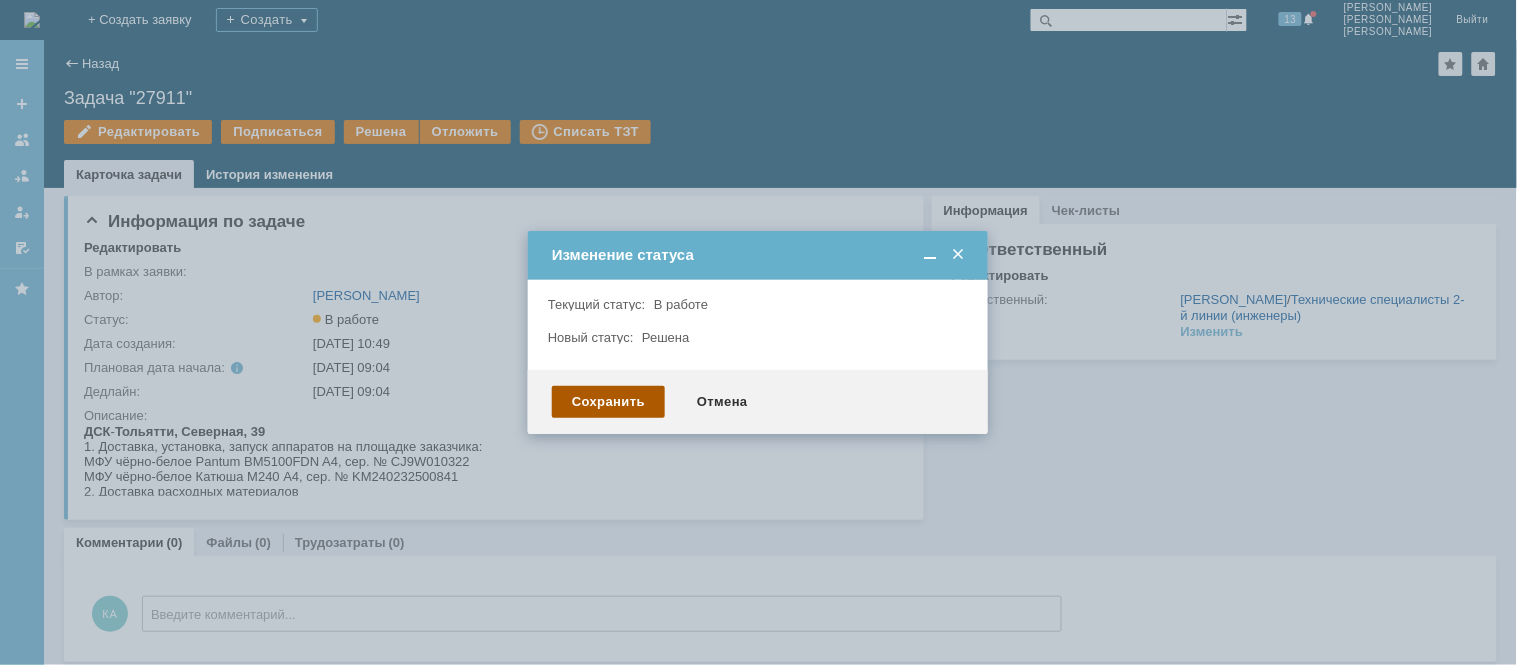click on "Сохранить" at bounding box center [608, 402] 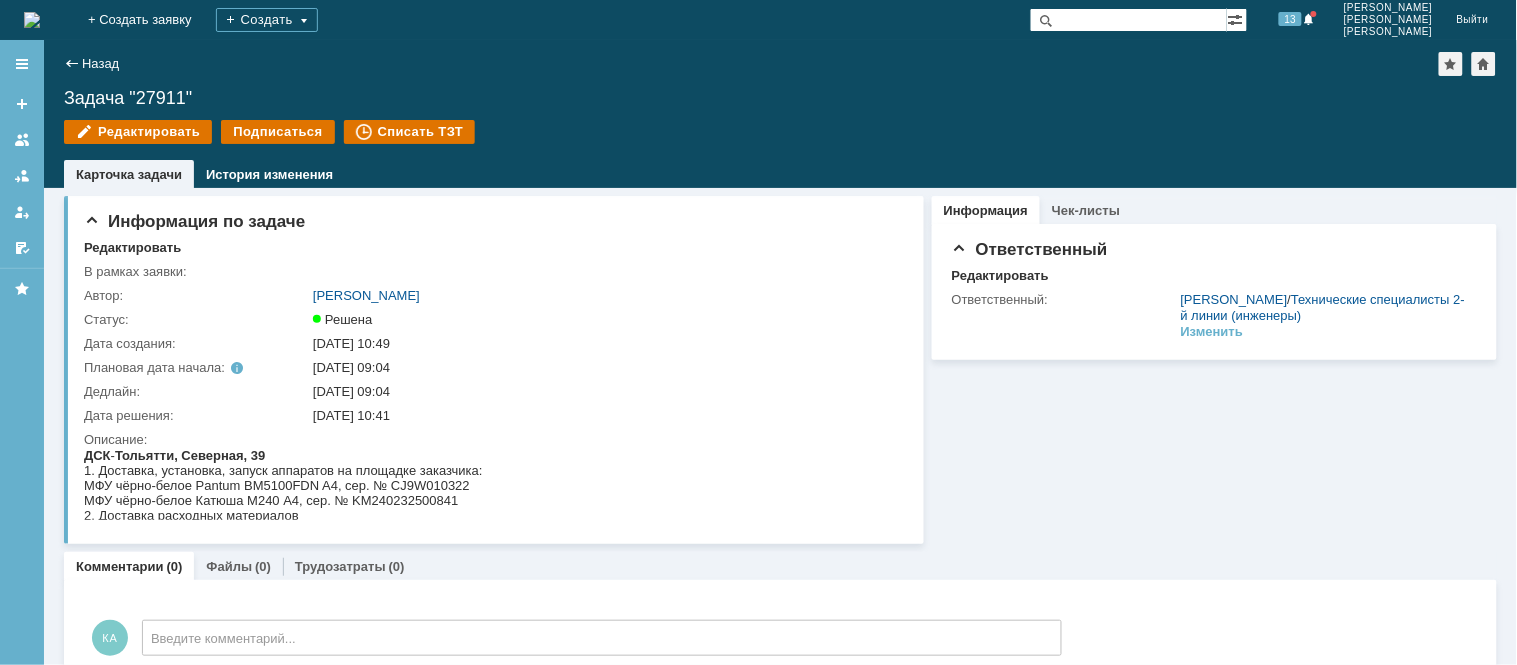 scroll, scrollTop: 0, scrollLeft: 0, axis: both 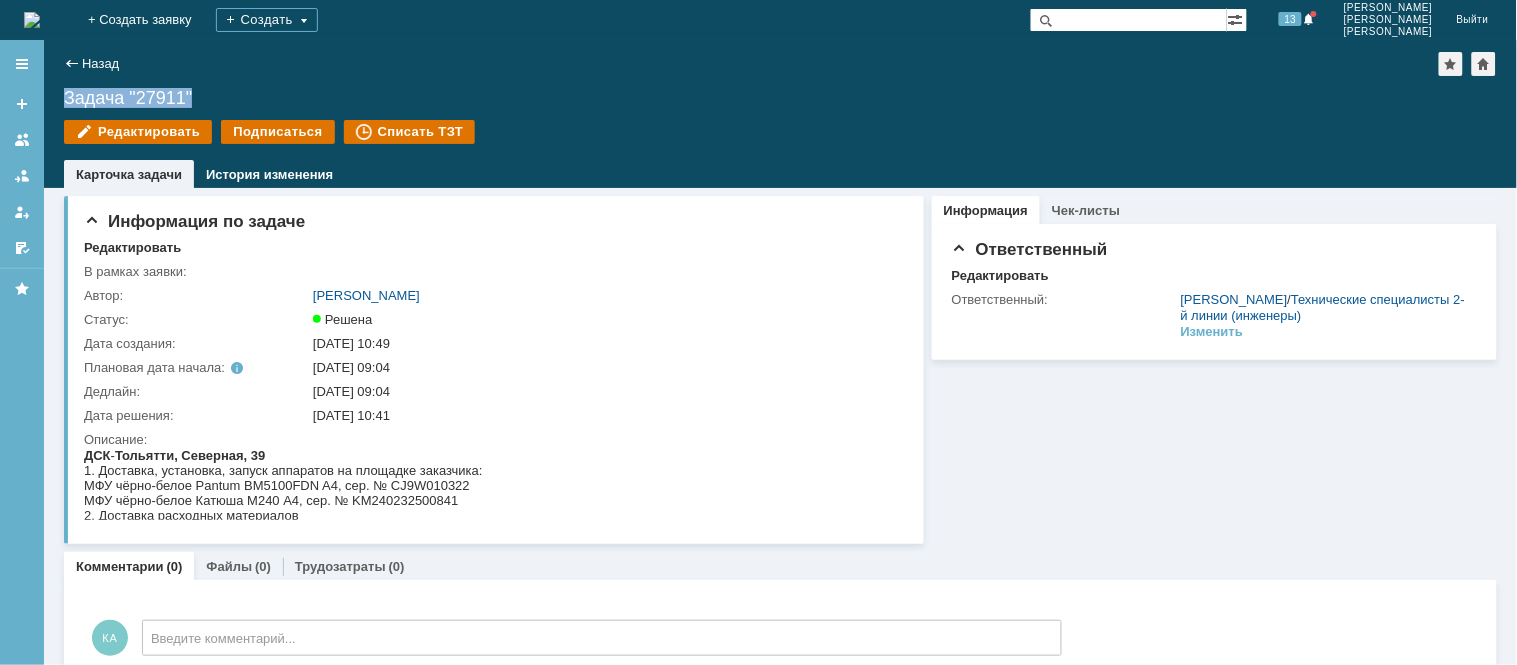 drag, startPoint x: 211, startPoint y: 88, endPoint x: 61, endPoint y: 98, distance: 150.33296 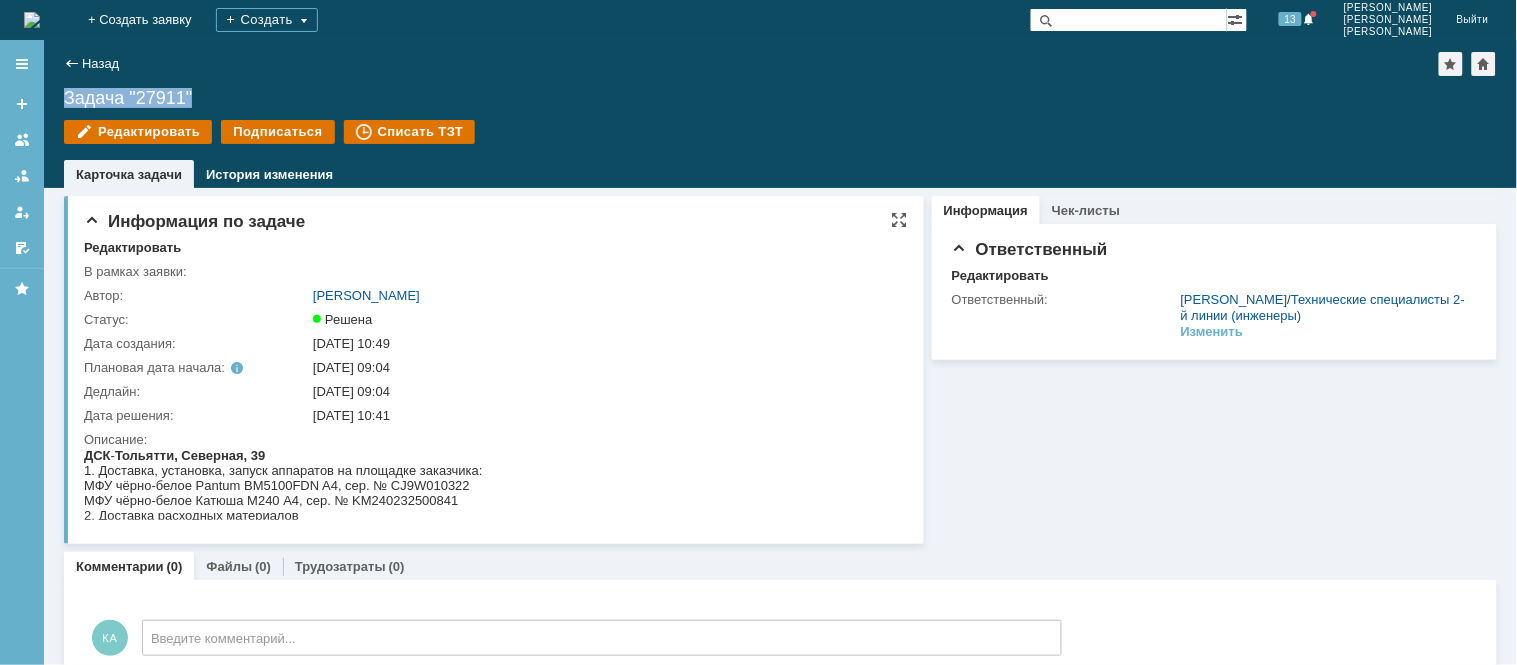 scroll, scrollTop: 27, scrollLeft: 0, axis: vertical 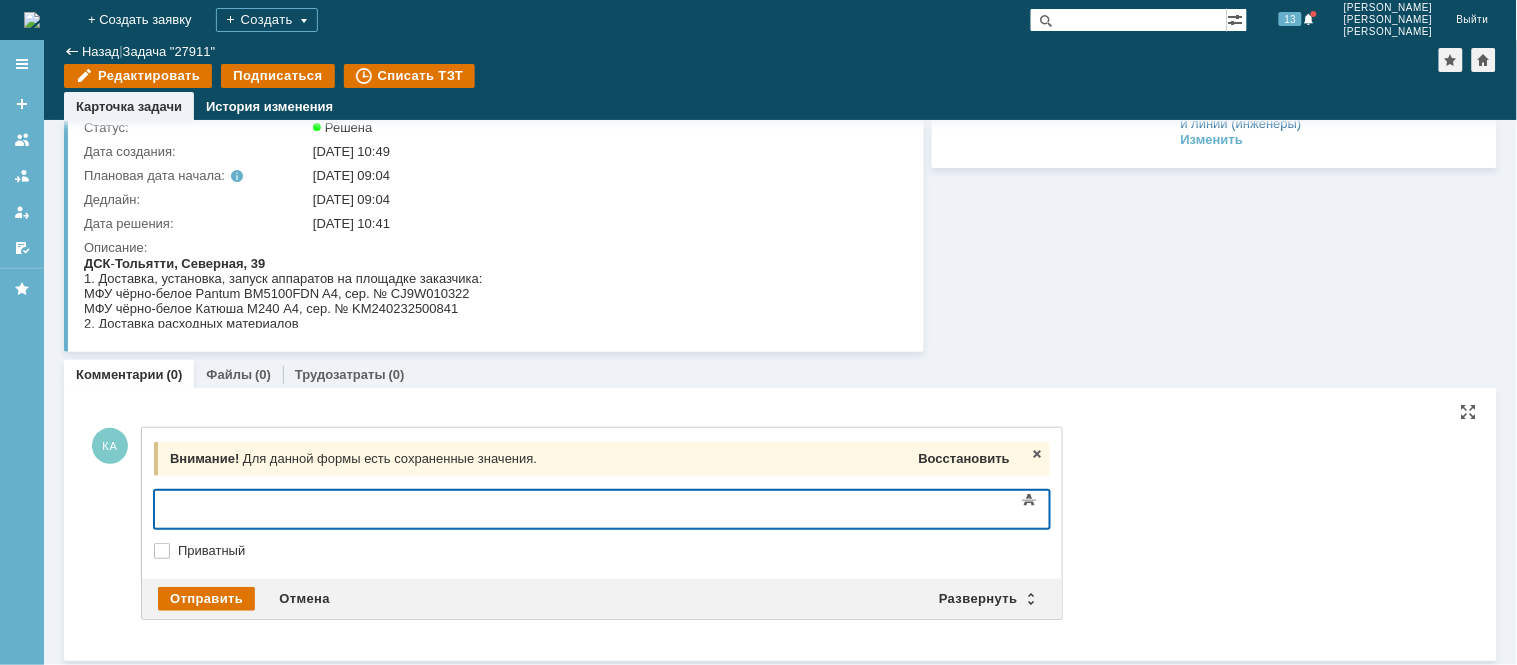 click on "Восстановить" at bounding box center (964, 458) 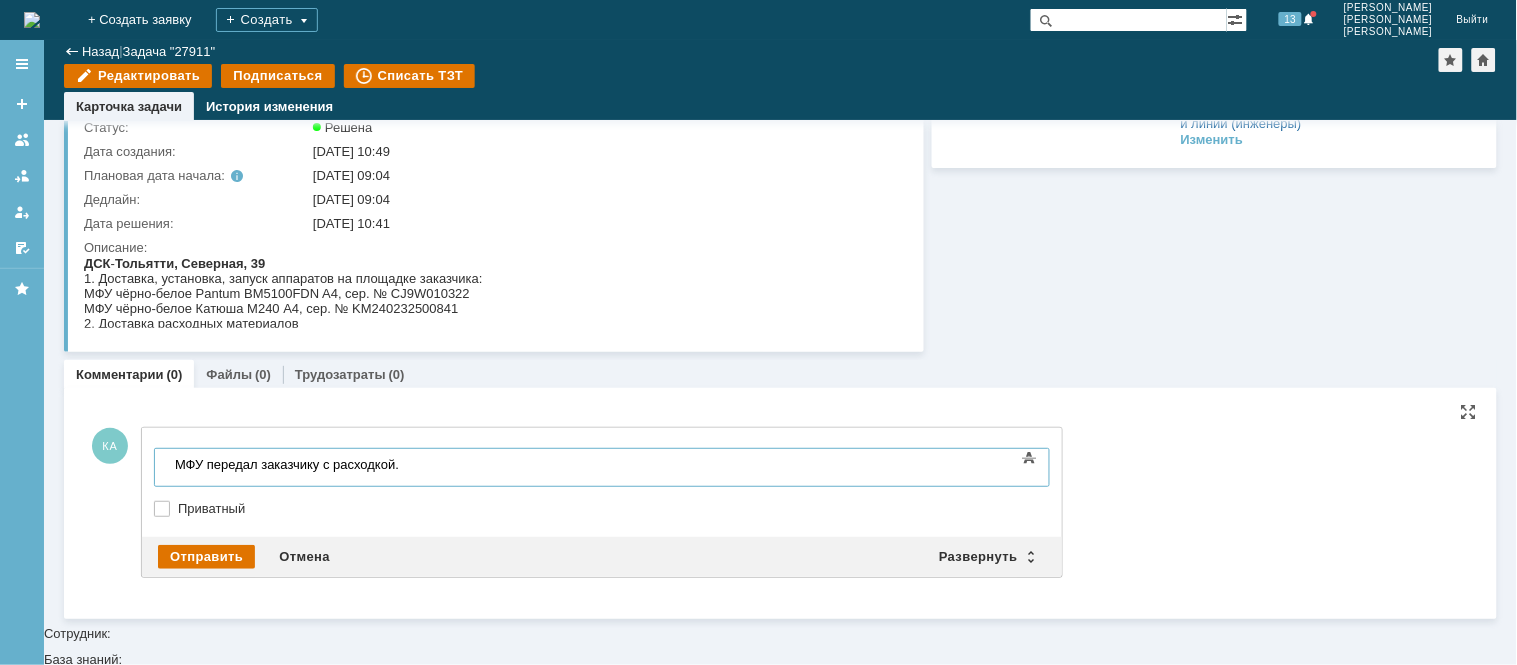scroll, scrollTop: 82, scrollLeft: 0, axis: vertical 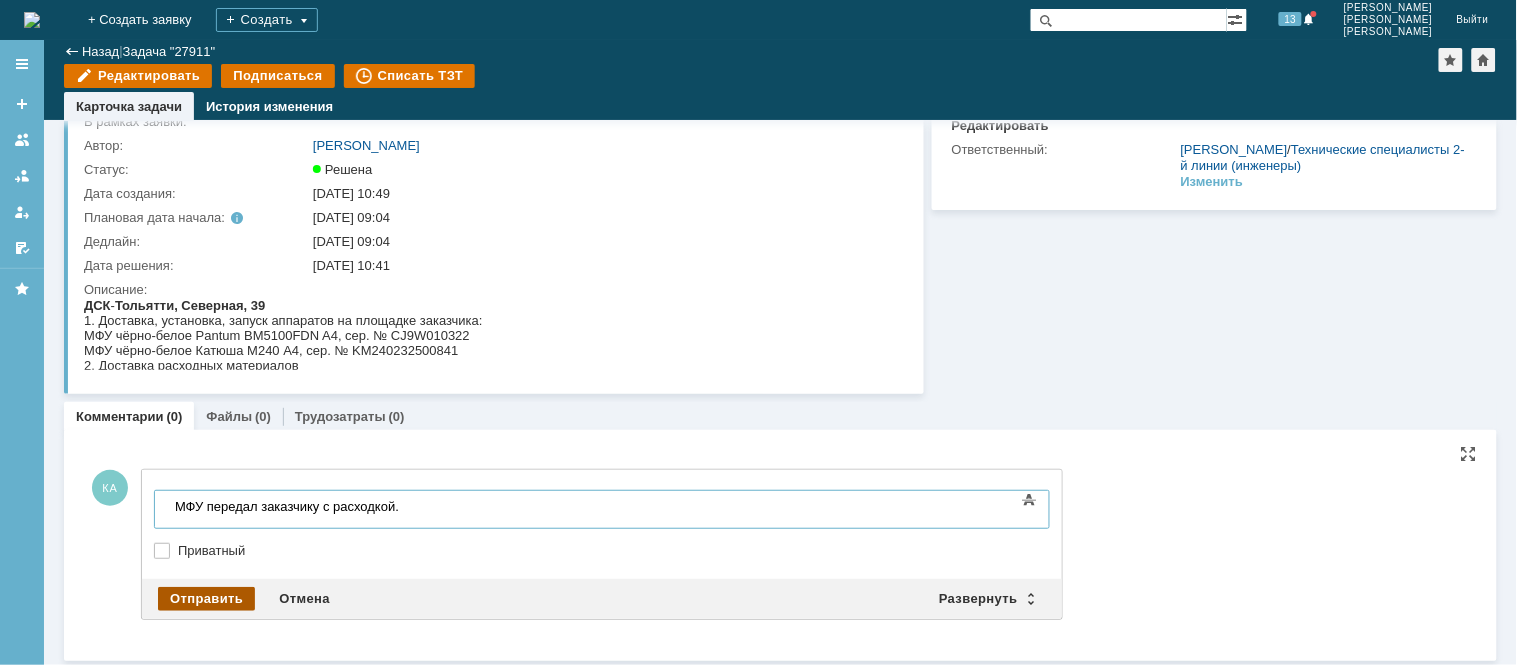 click on "Отправить" at bounding box center (206, 599) 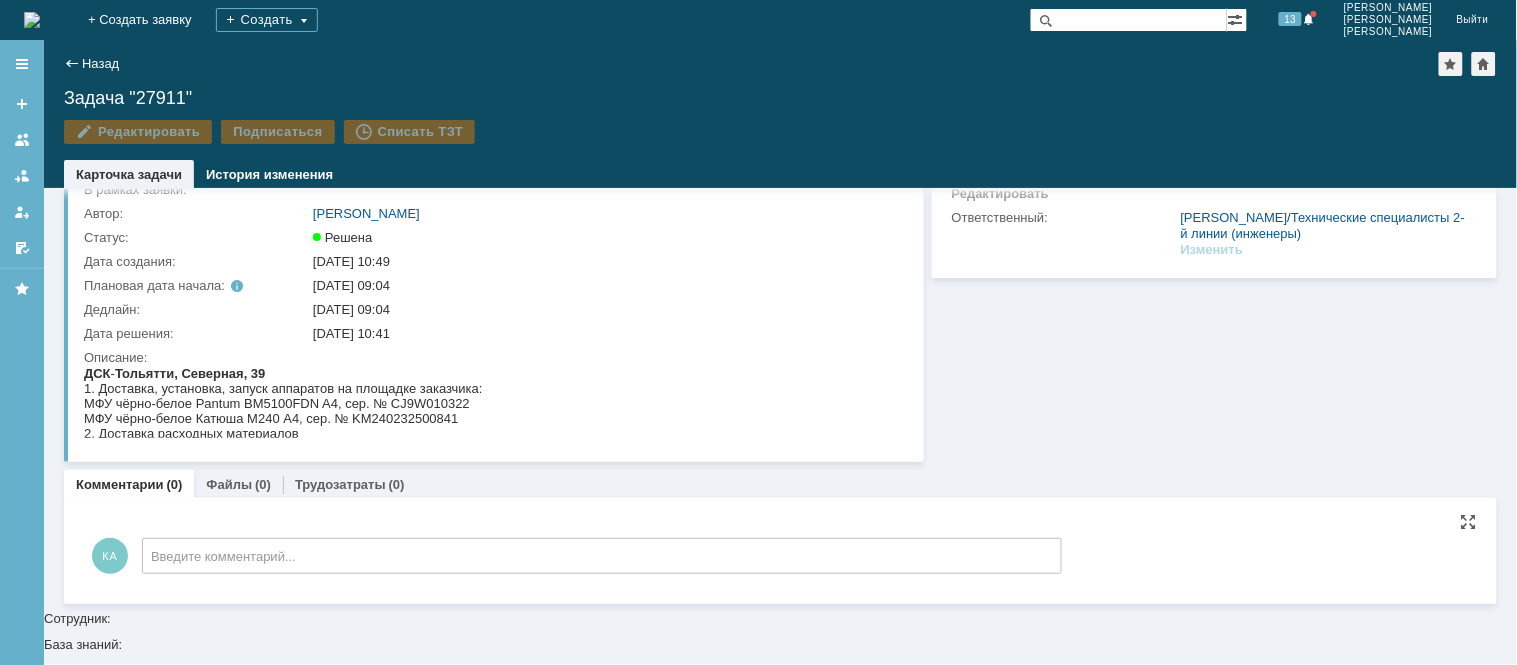 scroll, scrollTop: 0, scrollLeft: 0, axis: both 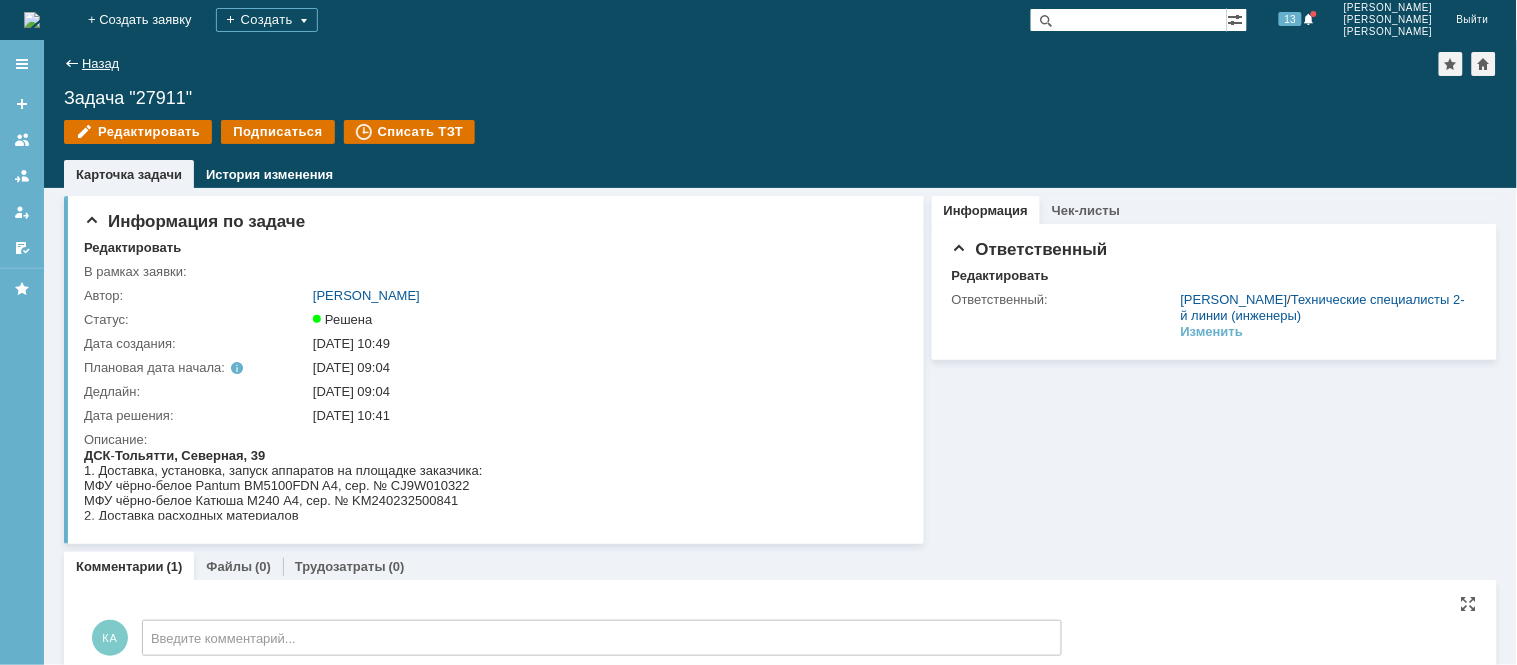 click on "Назад" at bounding box center [100, 63] 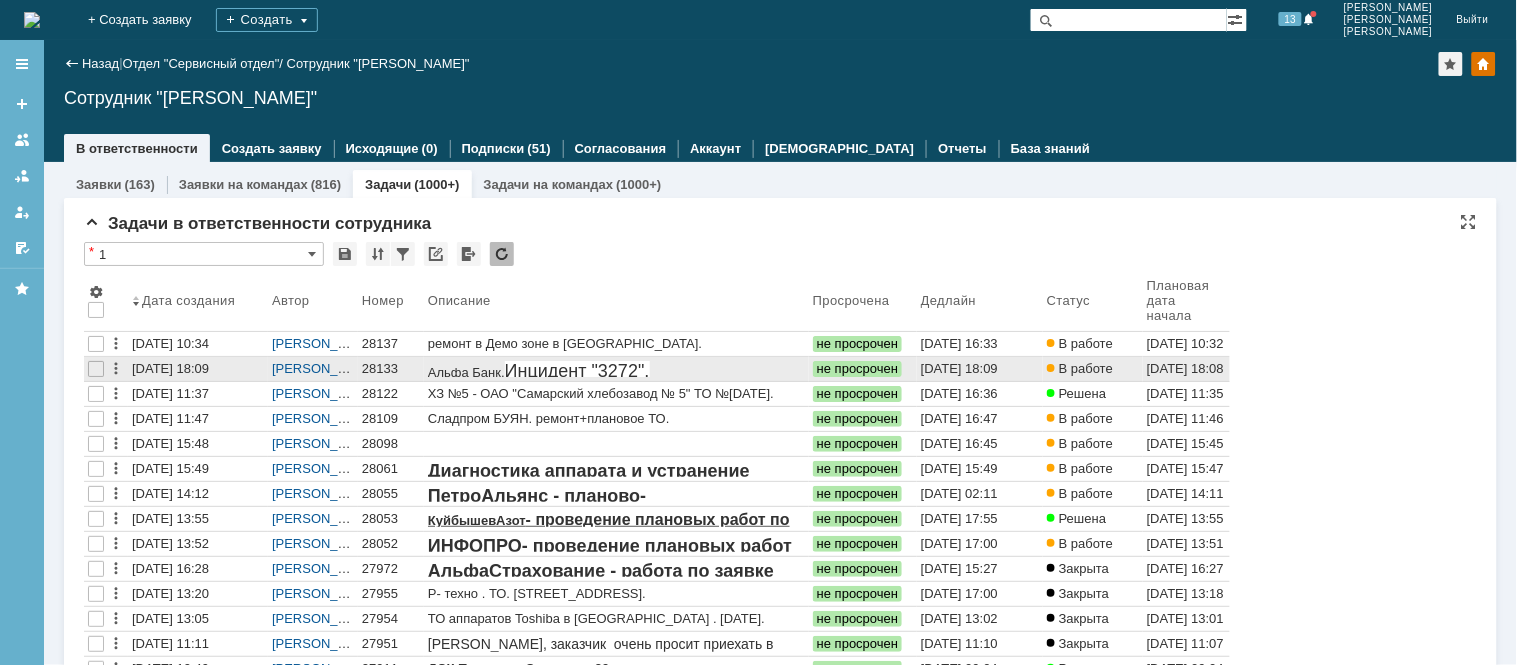 scroll, scrollTop: 0, scrollLeft: 0, axis: both 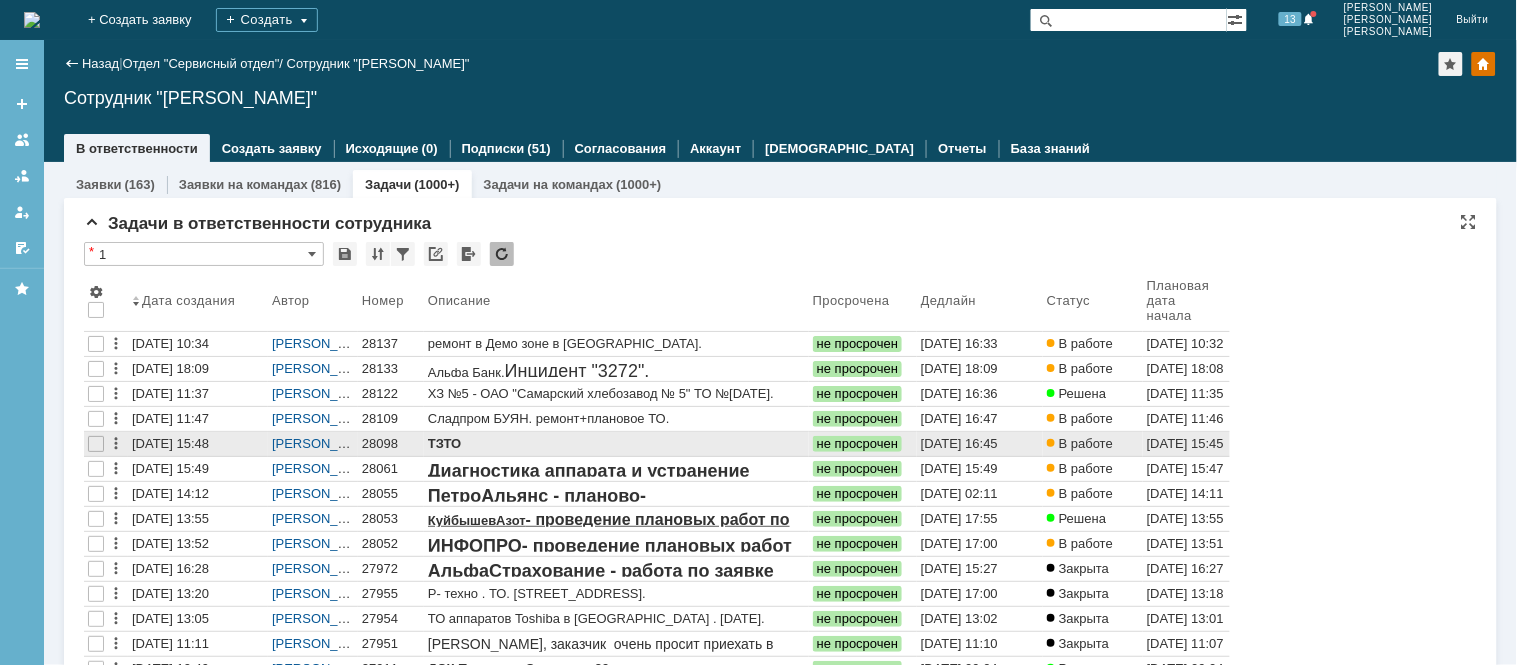 click on "28098" at bounding box center [391, 444] 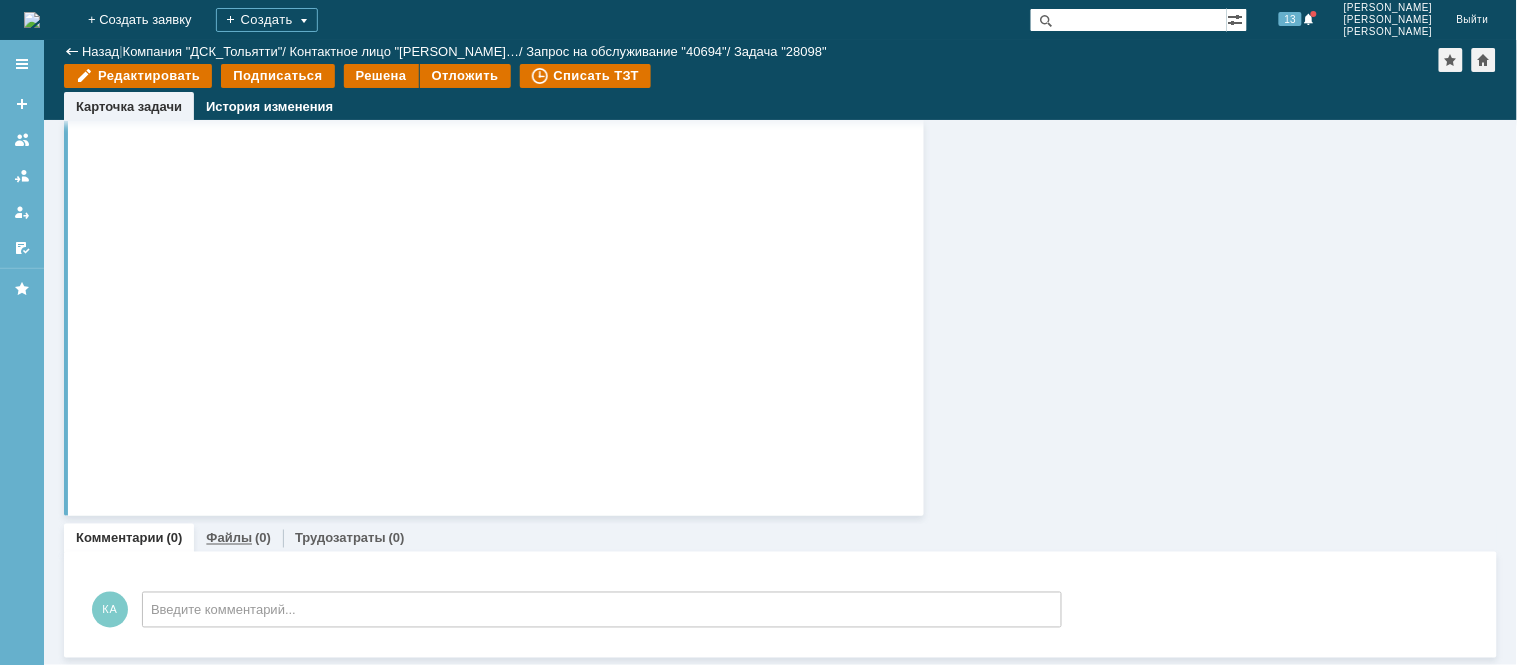click on "Файлы" at bounding box center [229, 538] 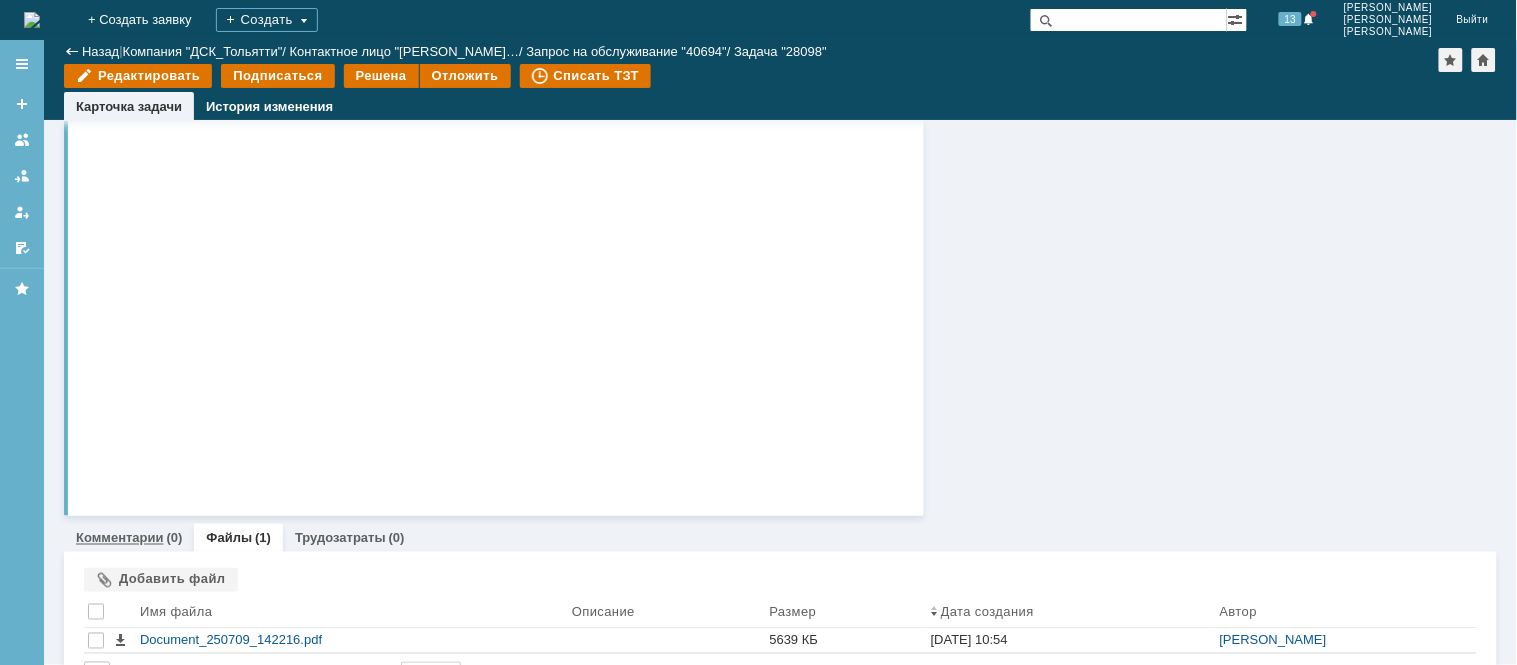 click on "Комментарии" at bounding box center (120, 538) 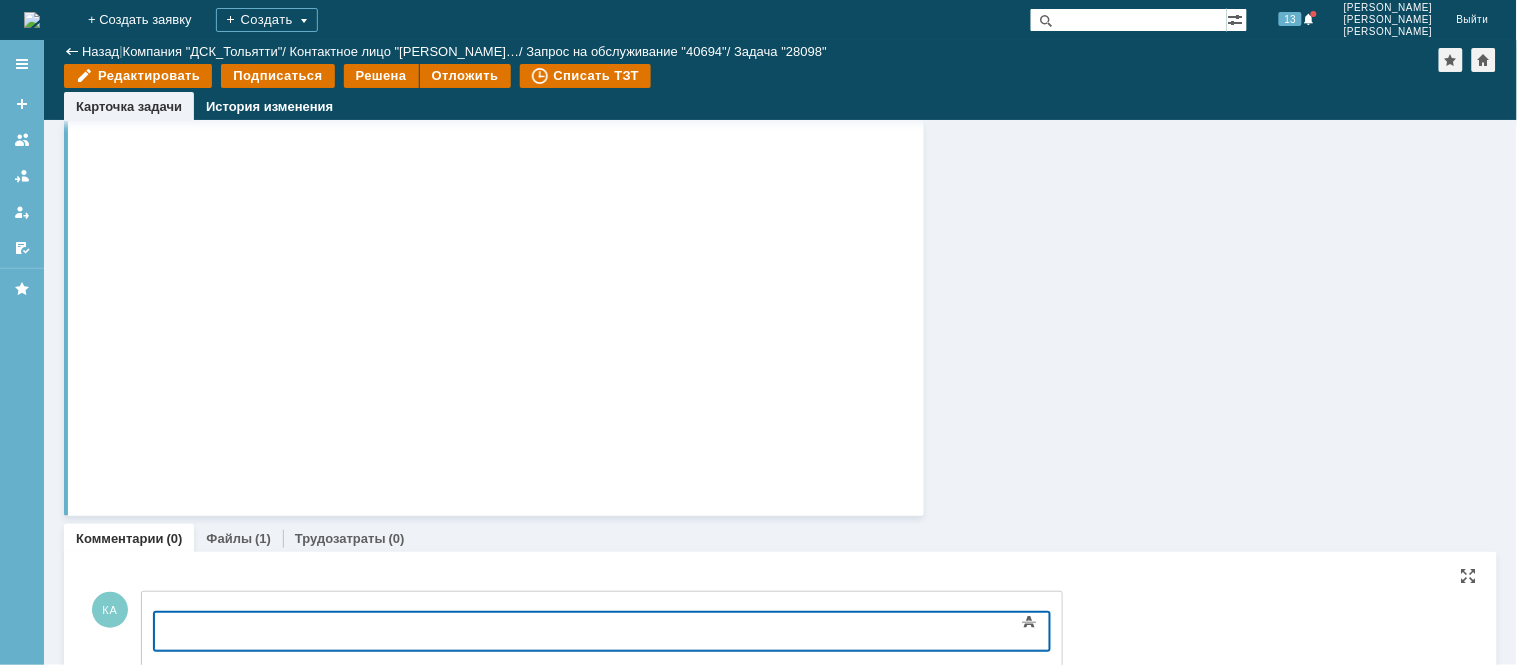 click at bounding box center [316, 629] 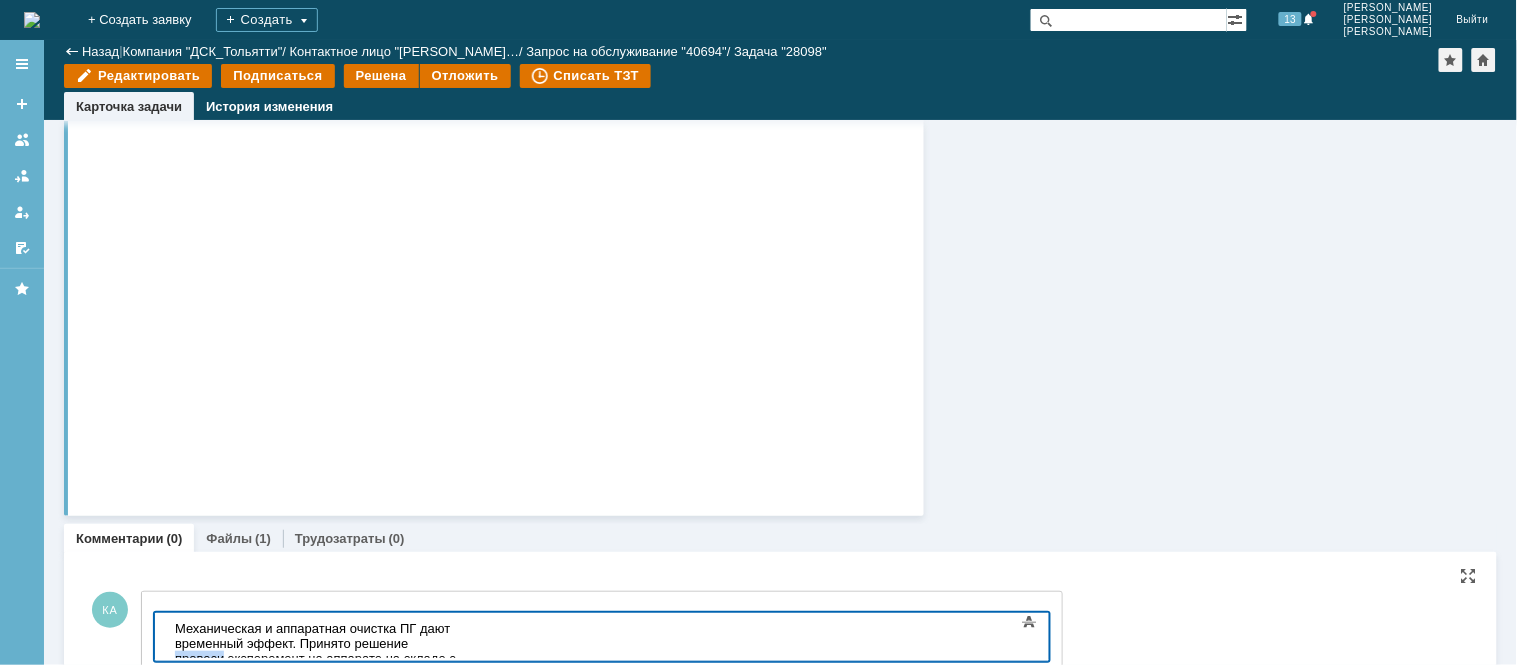 click on "Механическая и аппаратная очистка ПГ дают временный эффект. Принято решение провеси эксперемент на аппарате на складе с похожим дефектом по результату" at bounding box center [316, 650] 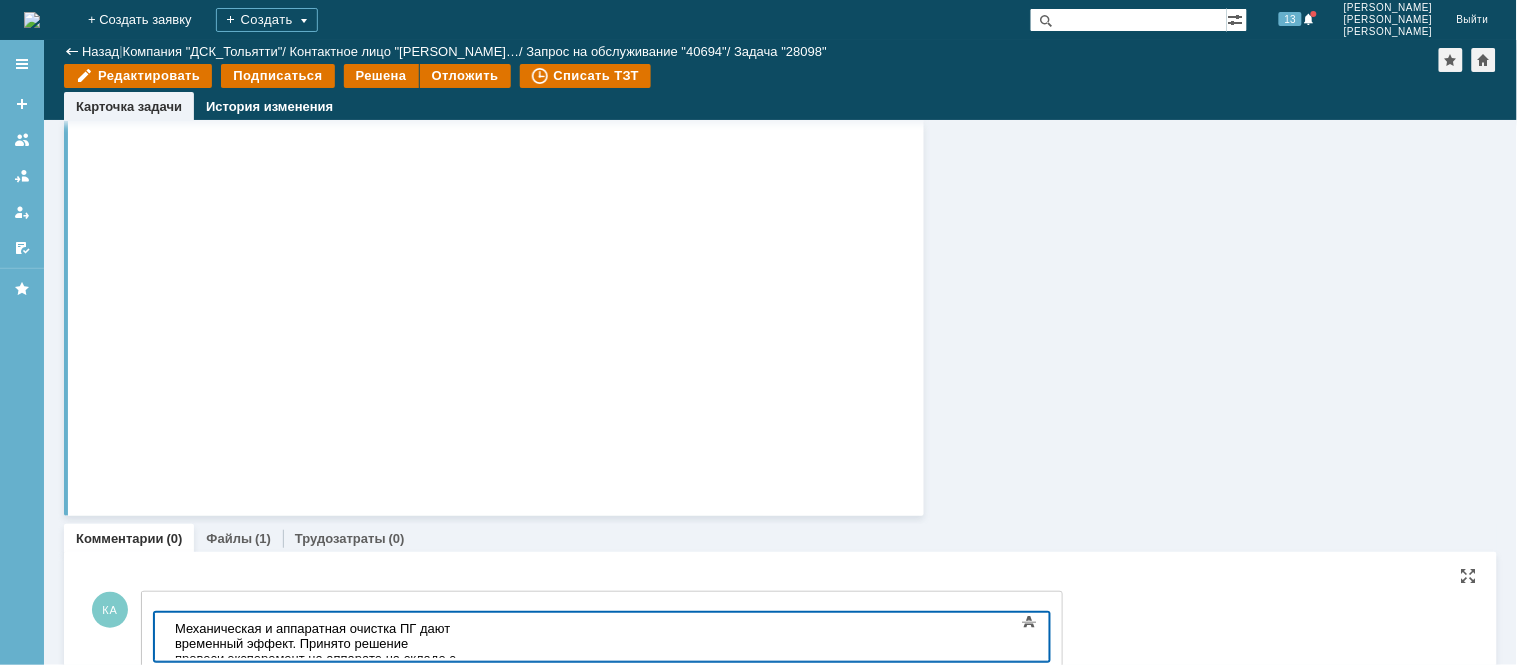 drag, startPoint x: 717, startPoint y: 632, endPoint x: 707, endPoint y: 653, distance: 23.259407 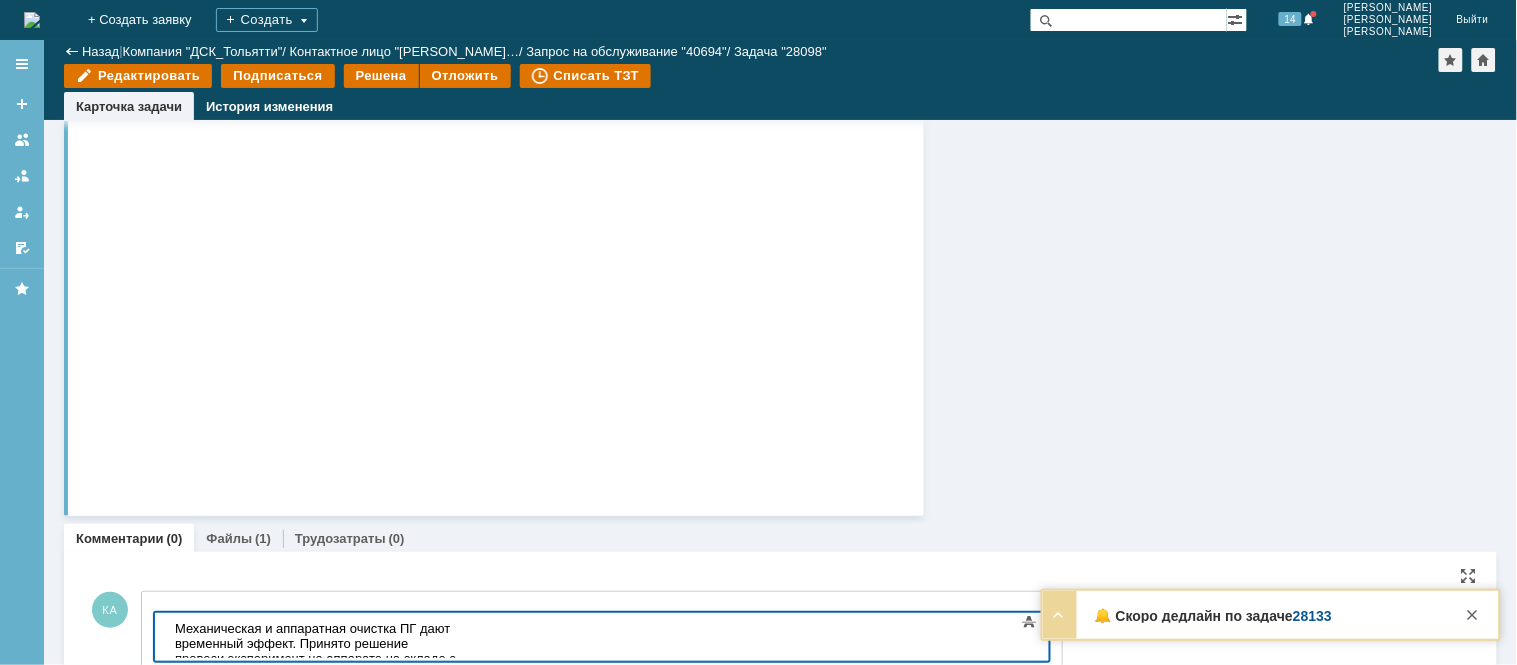 click on "Механическая и аппаратная очистка ПГ дают временный эффект. Принято решение провеси эксперимент на аппарате на складе с похожим дефектом по результату" at bounding box center (316, 650) 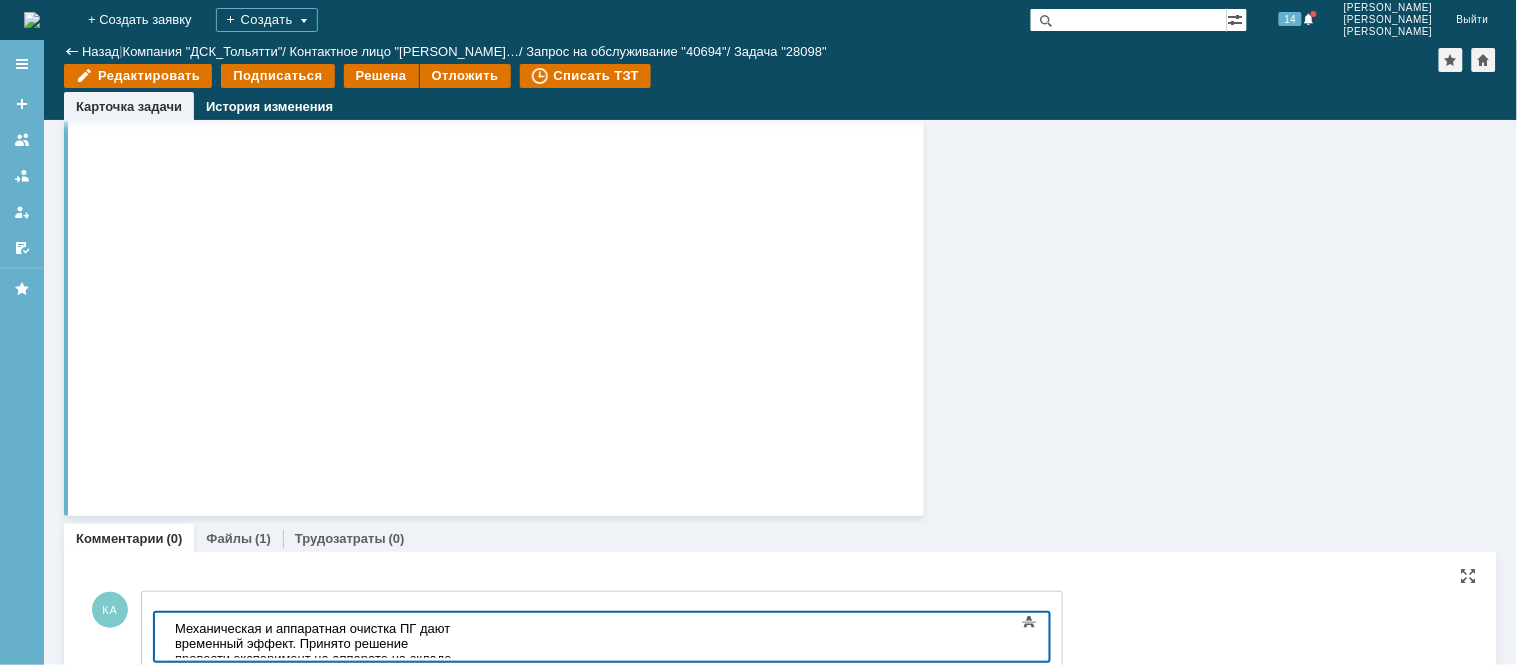 click on "Механическая и аппаратная очистка ПГ дают временный эффект. Принято решение провести эксперимент на аппарате на складе с похожим дефектом по результату" at bounding box center [316, 650] 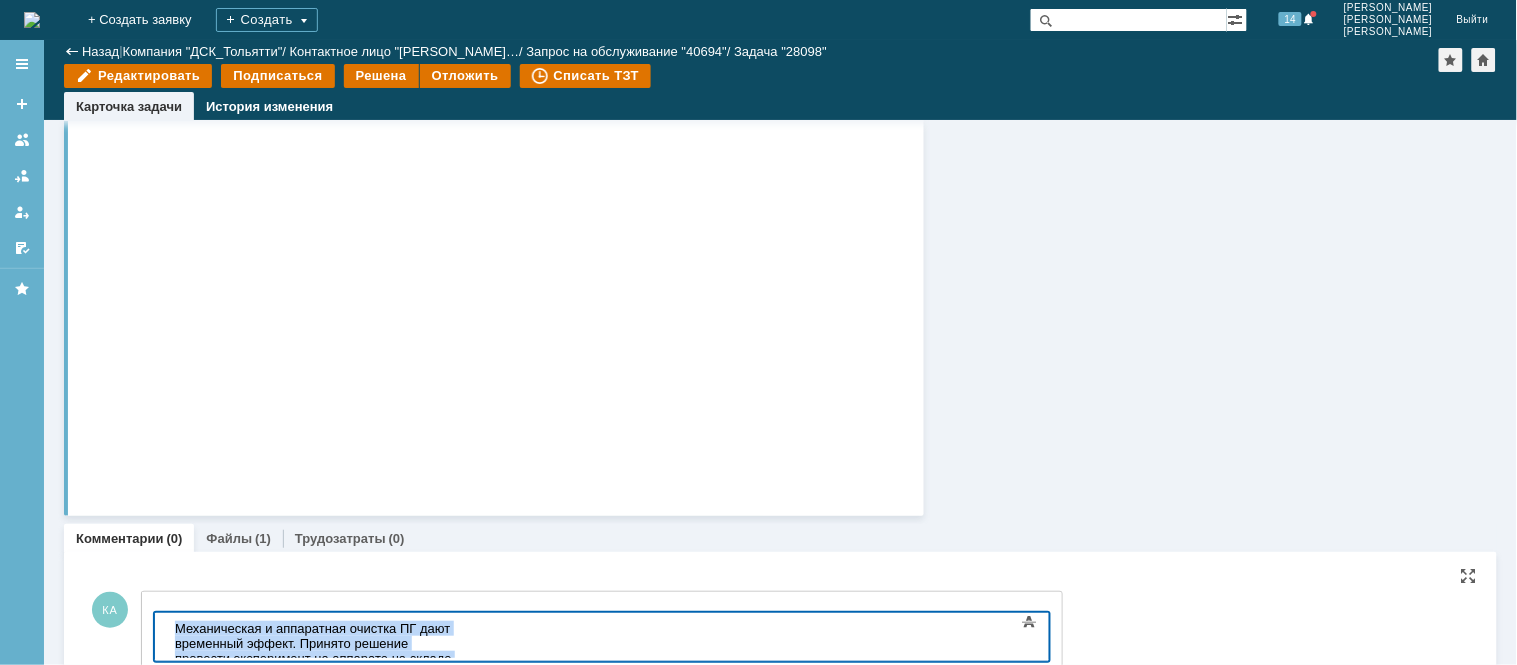 drag, startPoint x: 684, startPoint y: 644, endPoint x: 317, endPoint y: 1230, distance: 691.4369 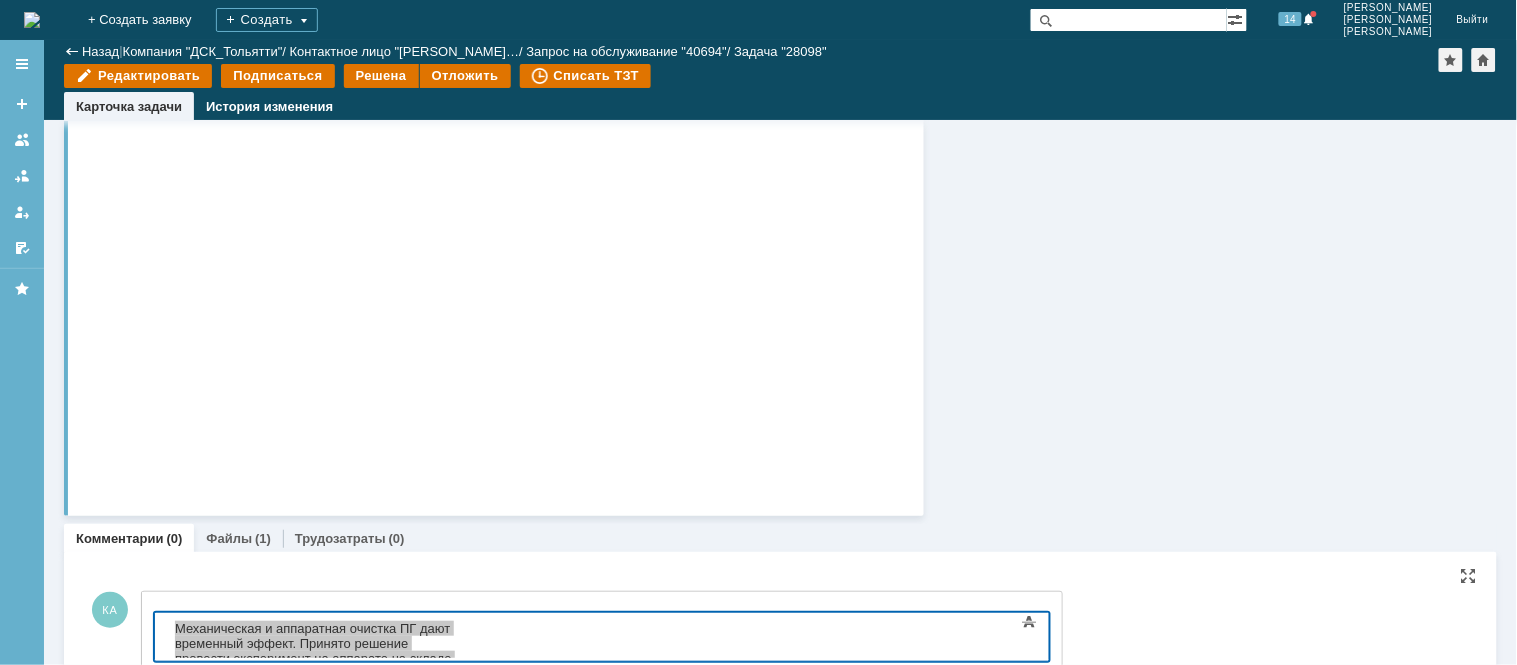click on "Внимание!                   Основные параметры Текст Жирный Курсив Подчеркнутый Зачеркнутый Нижний индекс Верхний индекс Формат абзаца Нормальный Заголовок 1 Заголовок 2 Заголовок 3 Заголовок 4 Код Цитата Увеличить уровень Ctrl+' Уменьшить уровень Ctrl+Shift+' Выровнять по
По левому краю
По центру
По правому краю
По ширине Нумерованный список Маркированный список Уменьшить отступ Увеличить отступ Шрифт Arial [US_STATE] Impact Tahoma Times New Roman Verdana Courier New Размер шрифта 8 9 10 11 12 13 14 16 18 20 24 28 32 36 48 60 72 96 Цвет текста Цвет фона Удалить форматирование Вставить ссылку" at bounding box center (602, 652) 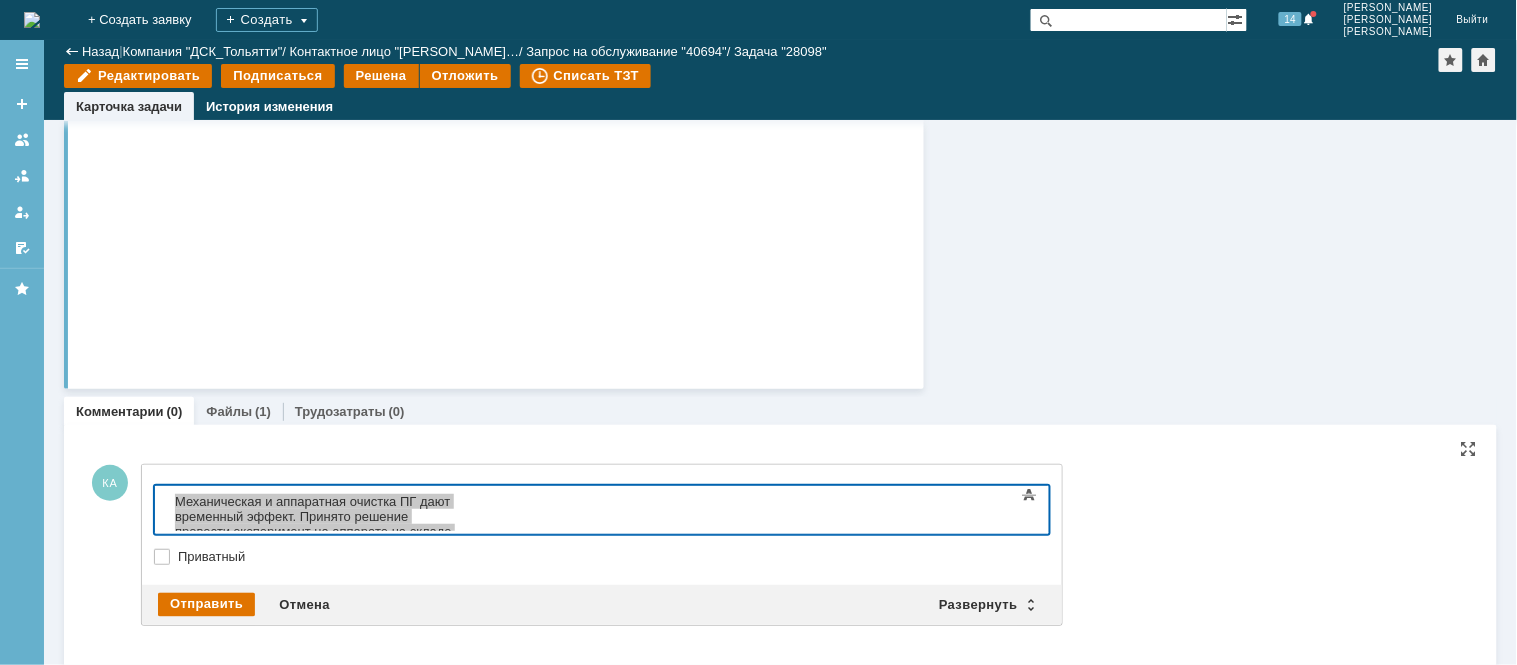 scroll, scrollTop: 693, scrollLeft: 0, axis: vertical 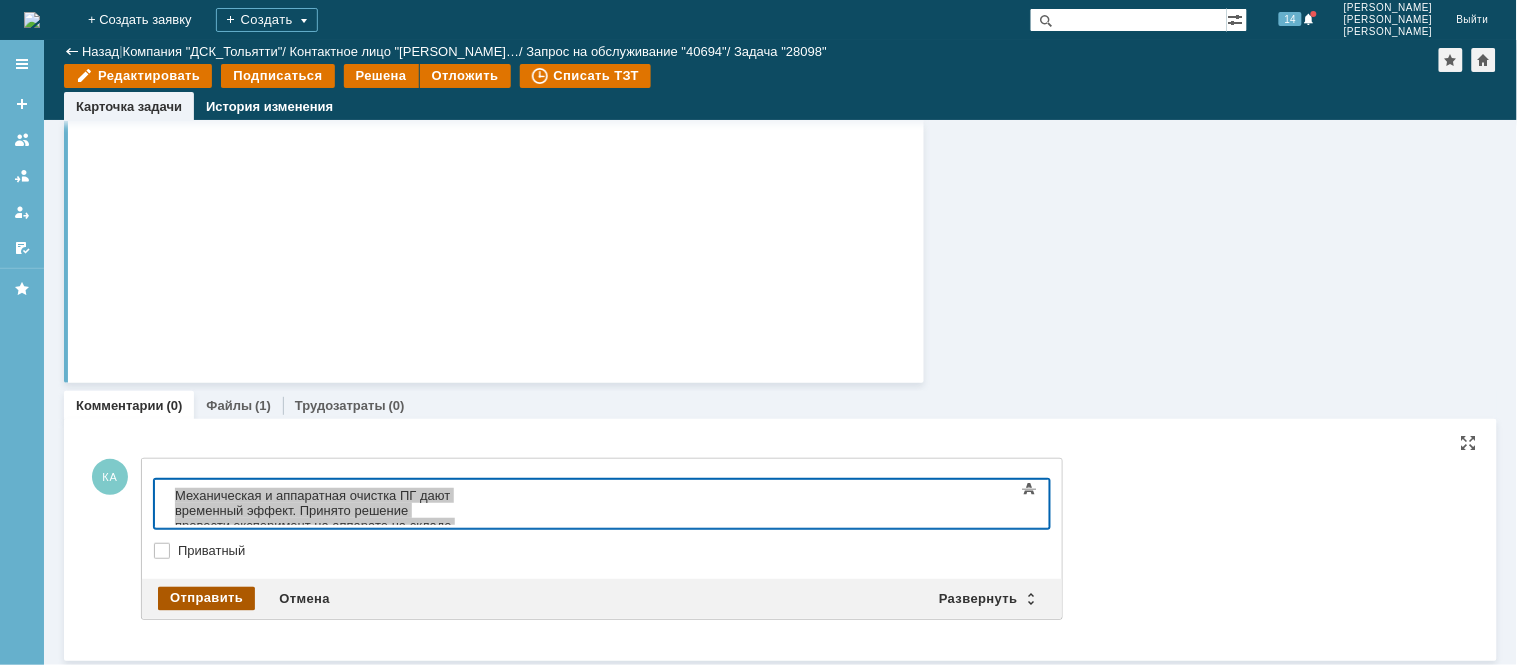 click on "Отправить" at bounding box center [206, 599] 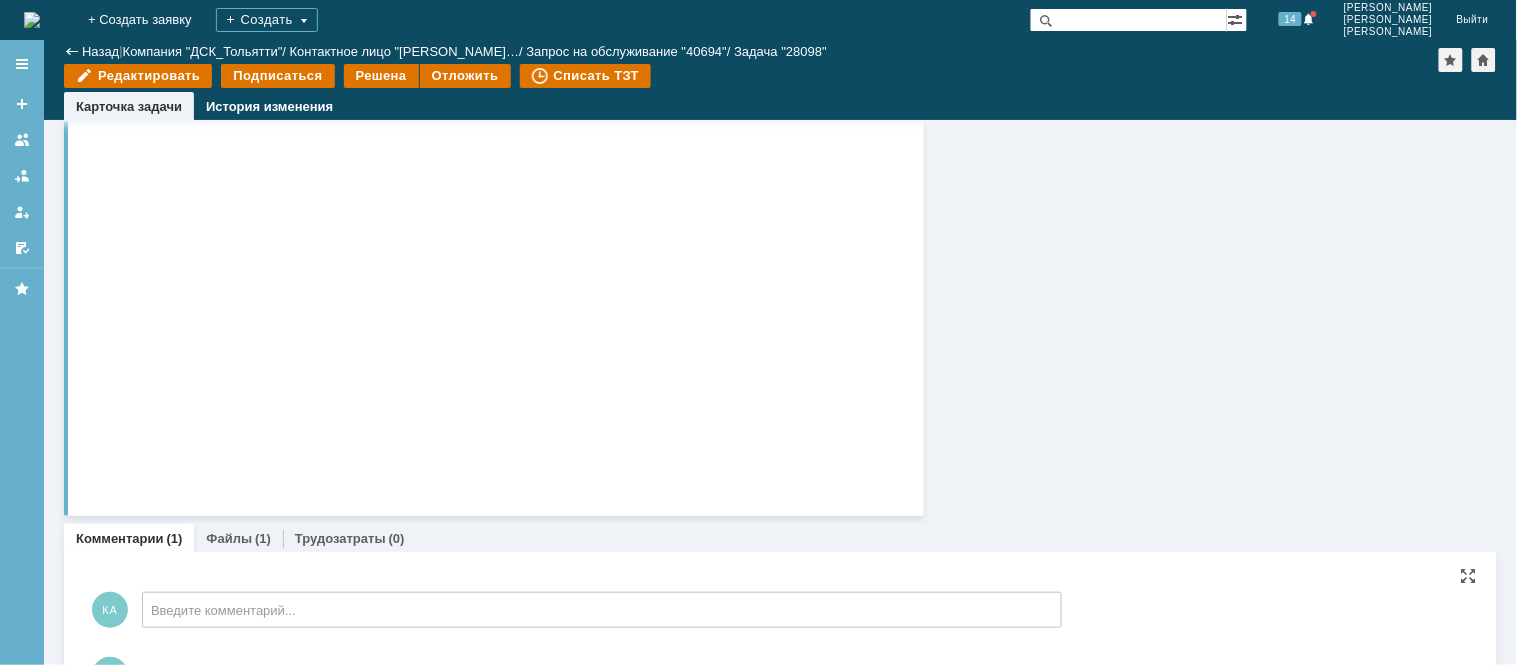 scroll, scrollTop: 644, scrollLeft: 0, axis: vertical 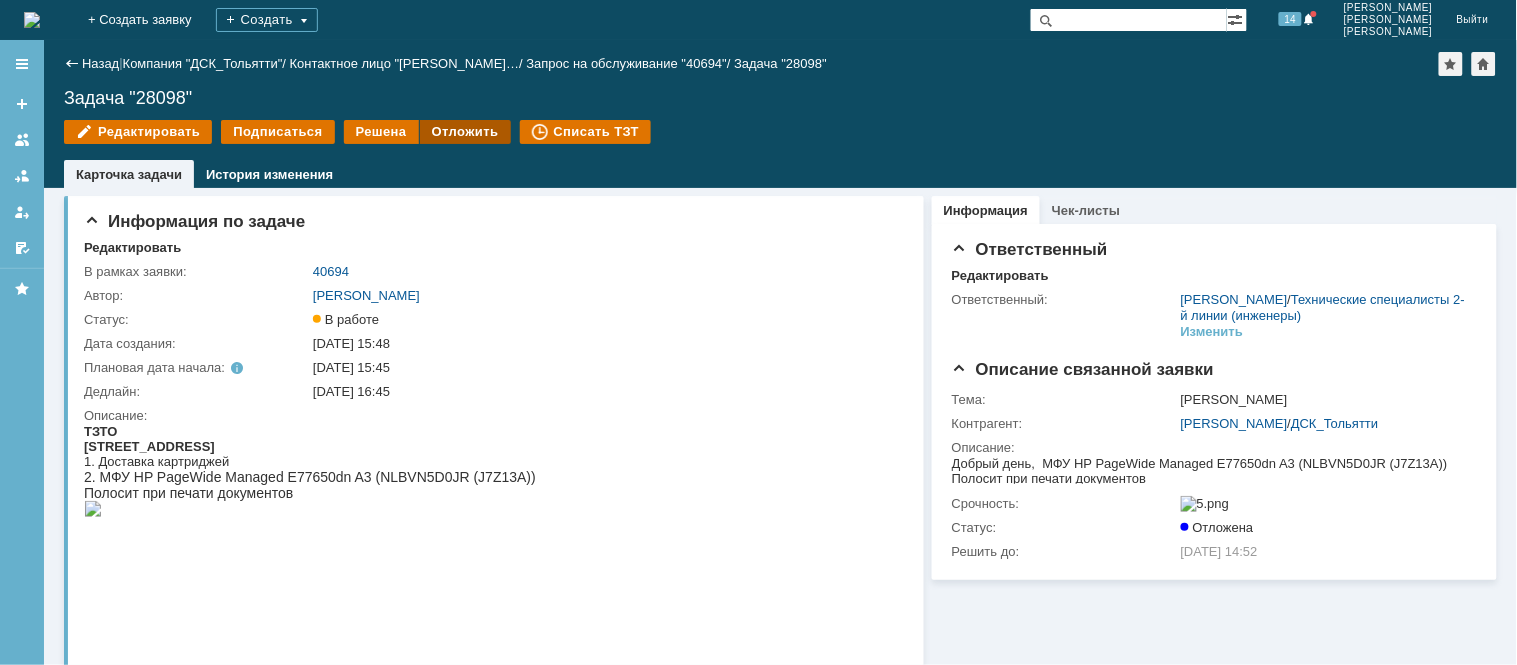 click on "Отложить" at bounding box center [465, 132] 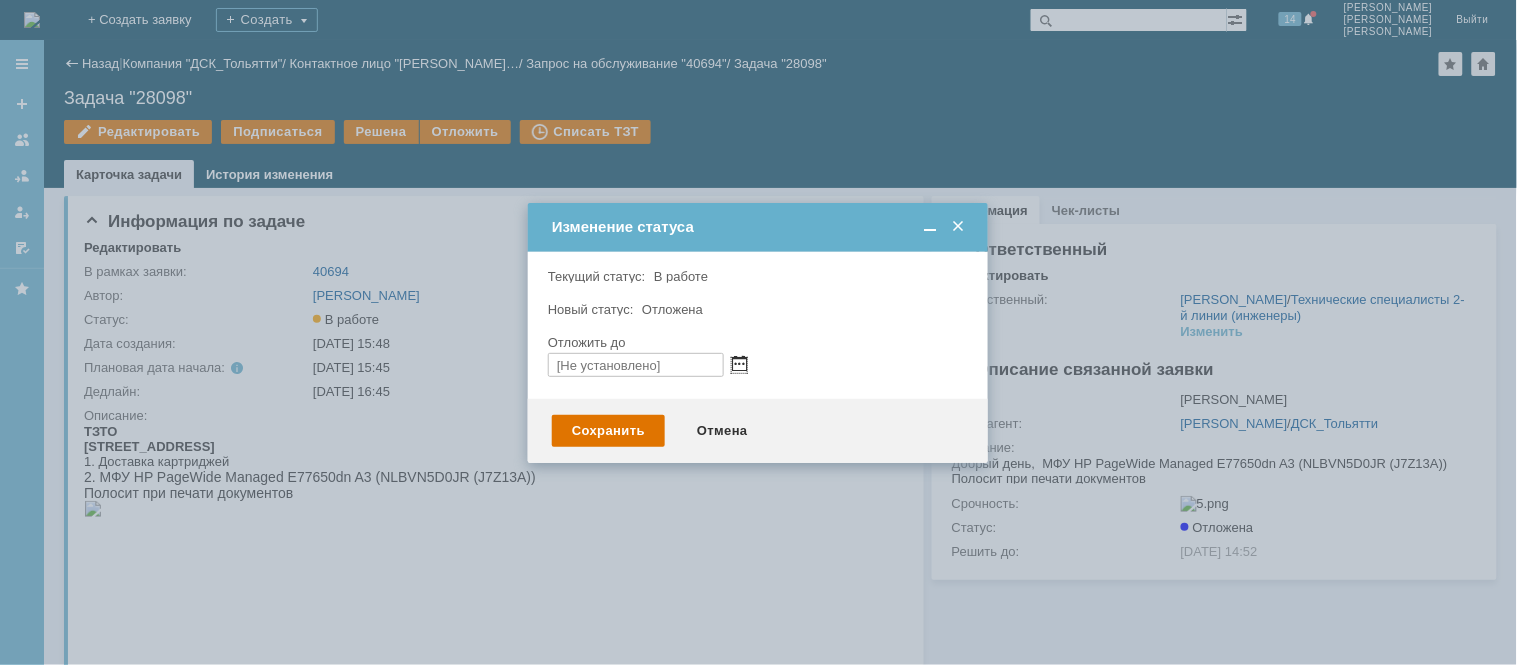 click at bounding box center [739, 365] 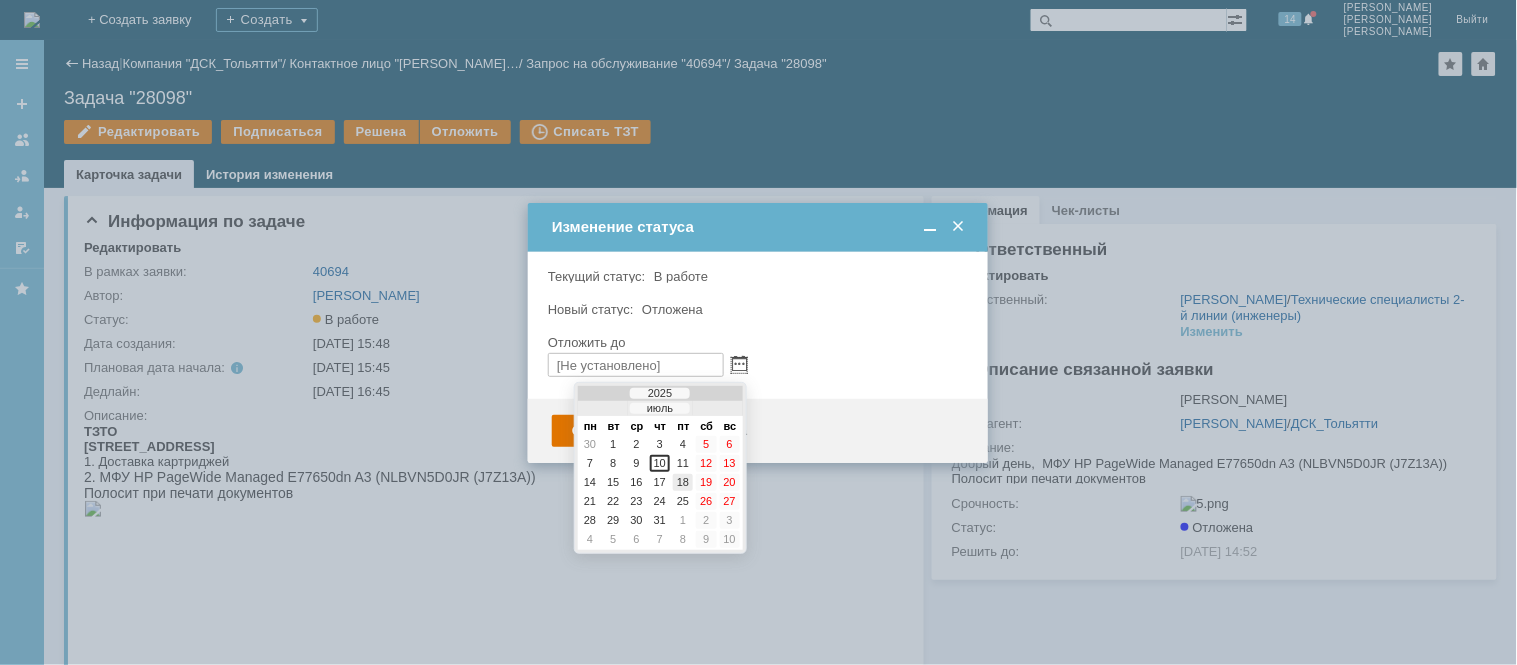 click on "18" at bounding box center (683, 482) 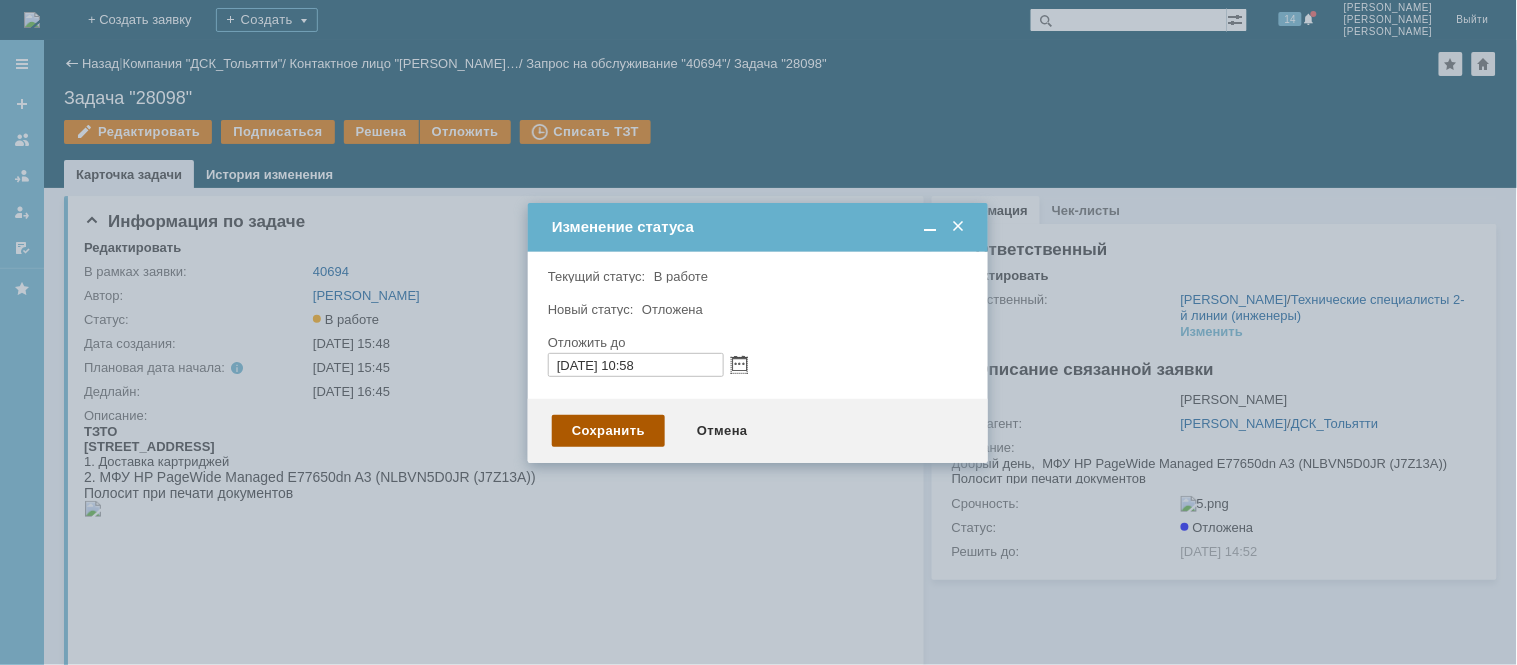 click on "Сохранить" at bounding box center (608, 431) 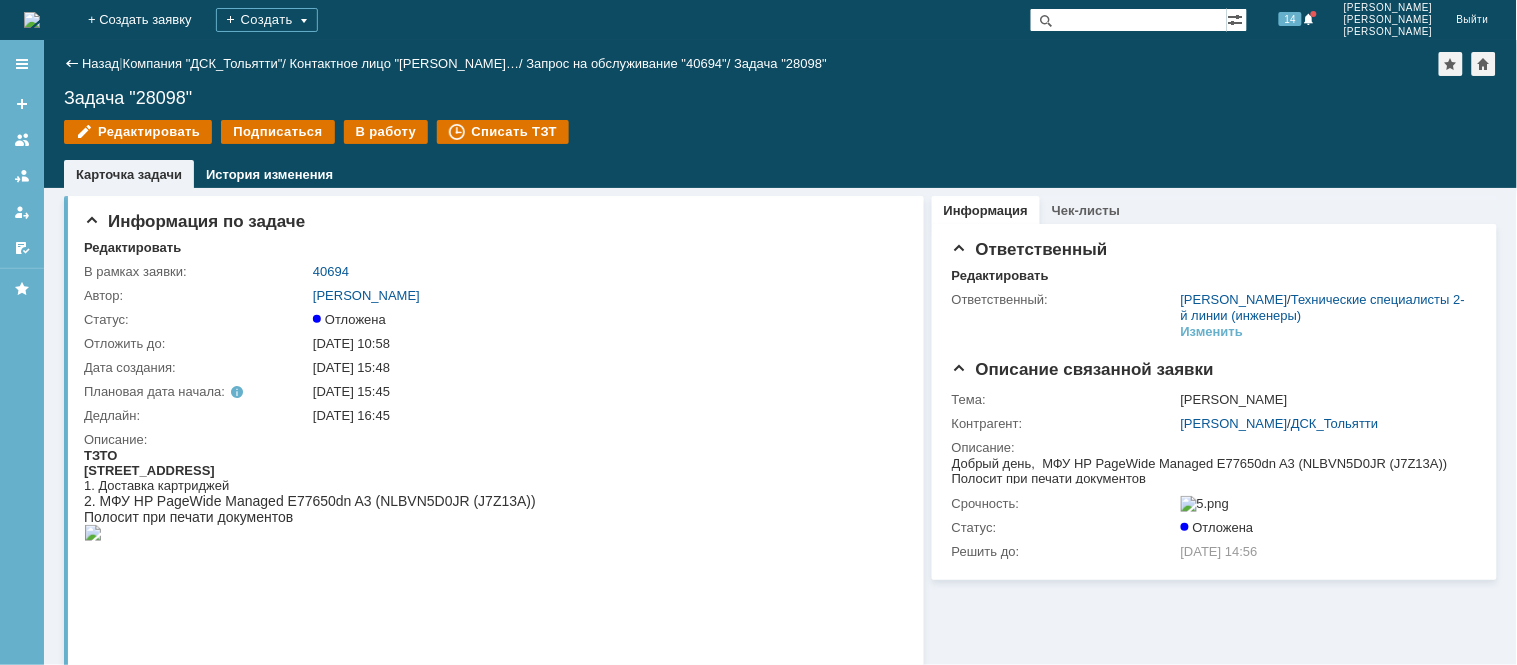 scroll, scrollTop: 0, scrollLeft: 0, axis: both 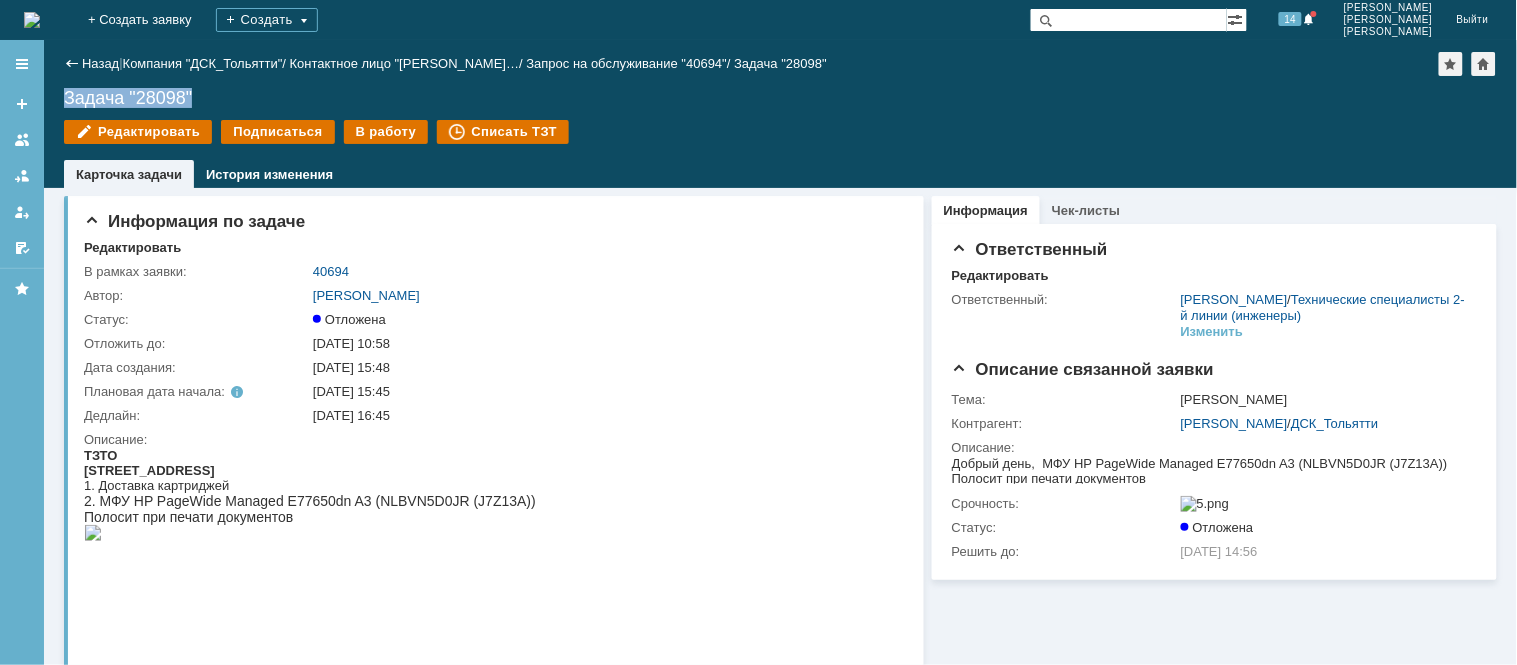 drag, startPoint x: 200, startPoint y: 91, endPoint x: 63, endPoint y: 91, distance: 137 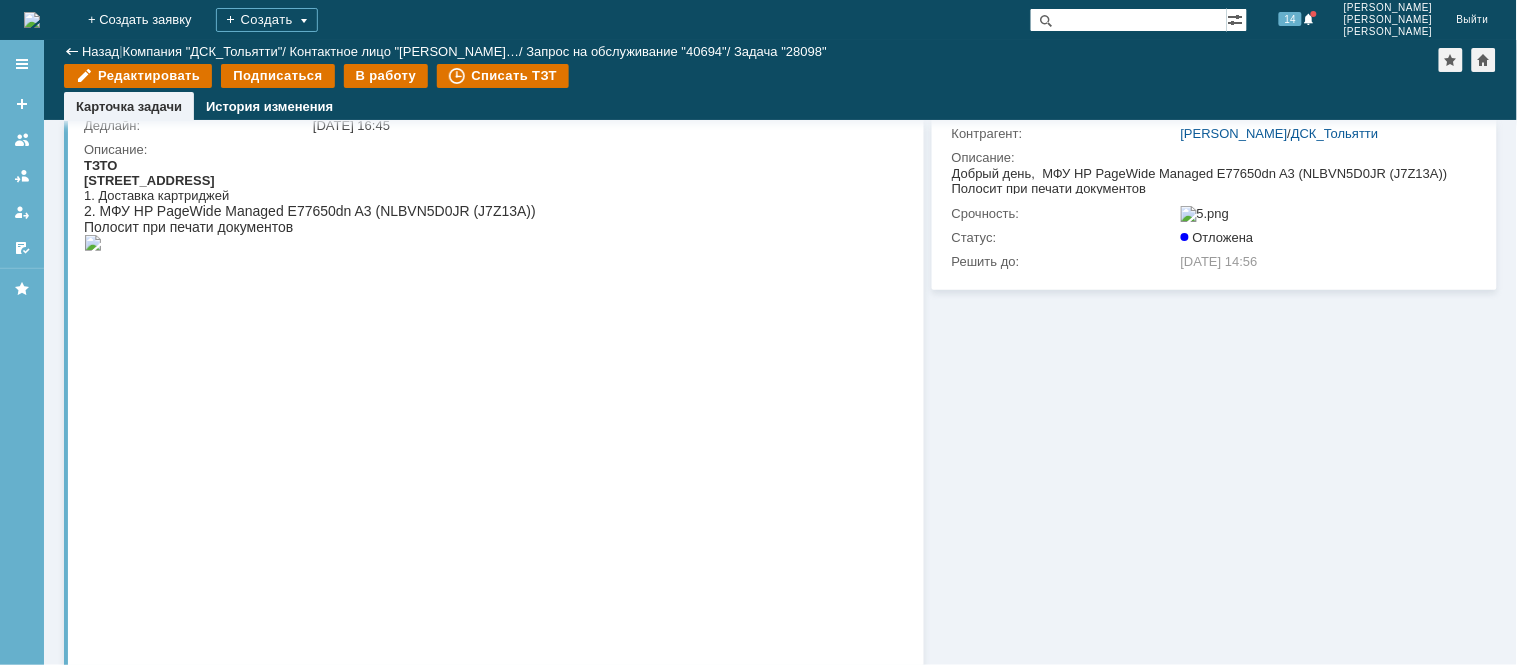 scroll, scrollTop: 668, scrollLeft: 0, axis: vertical 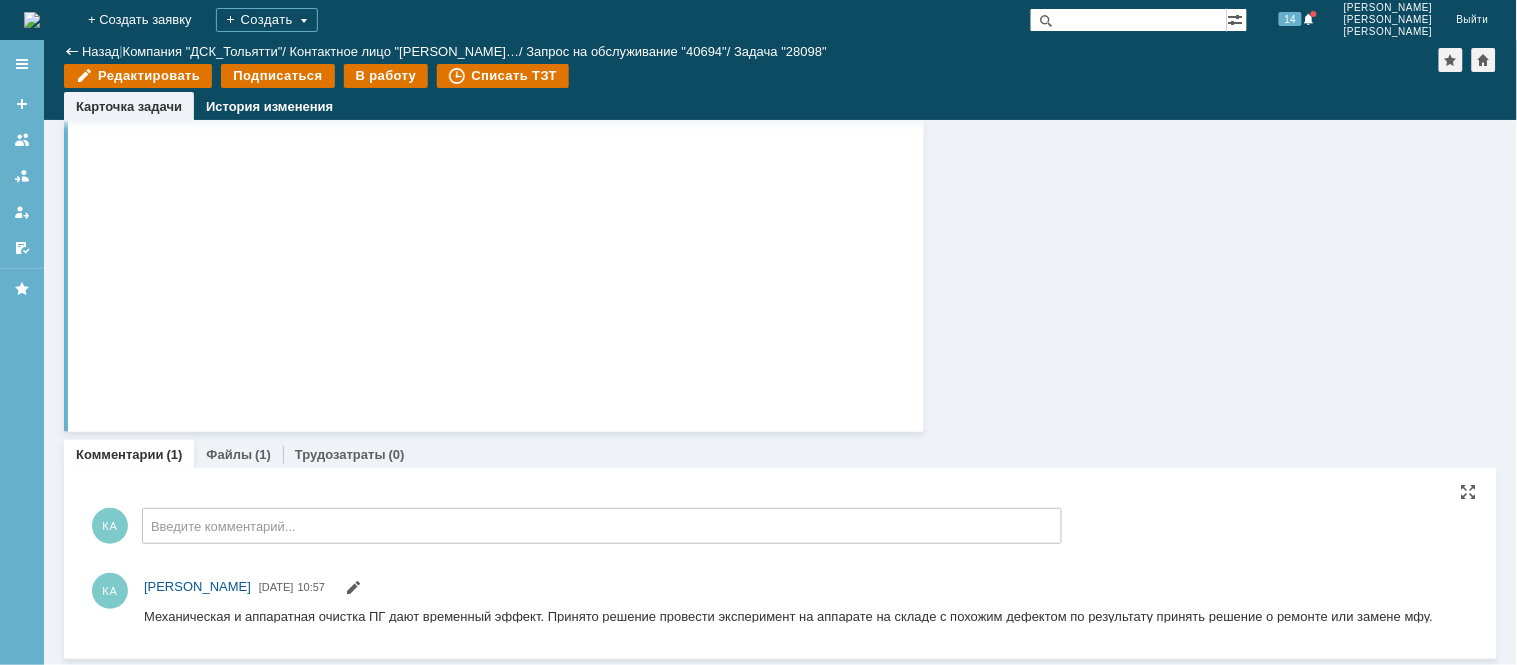 drag, startPoint x: 284, startPoint y: 1225, endPoint x: 267, endPoint y: 608, distance: 617.23413 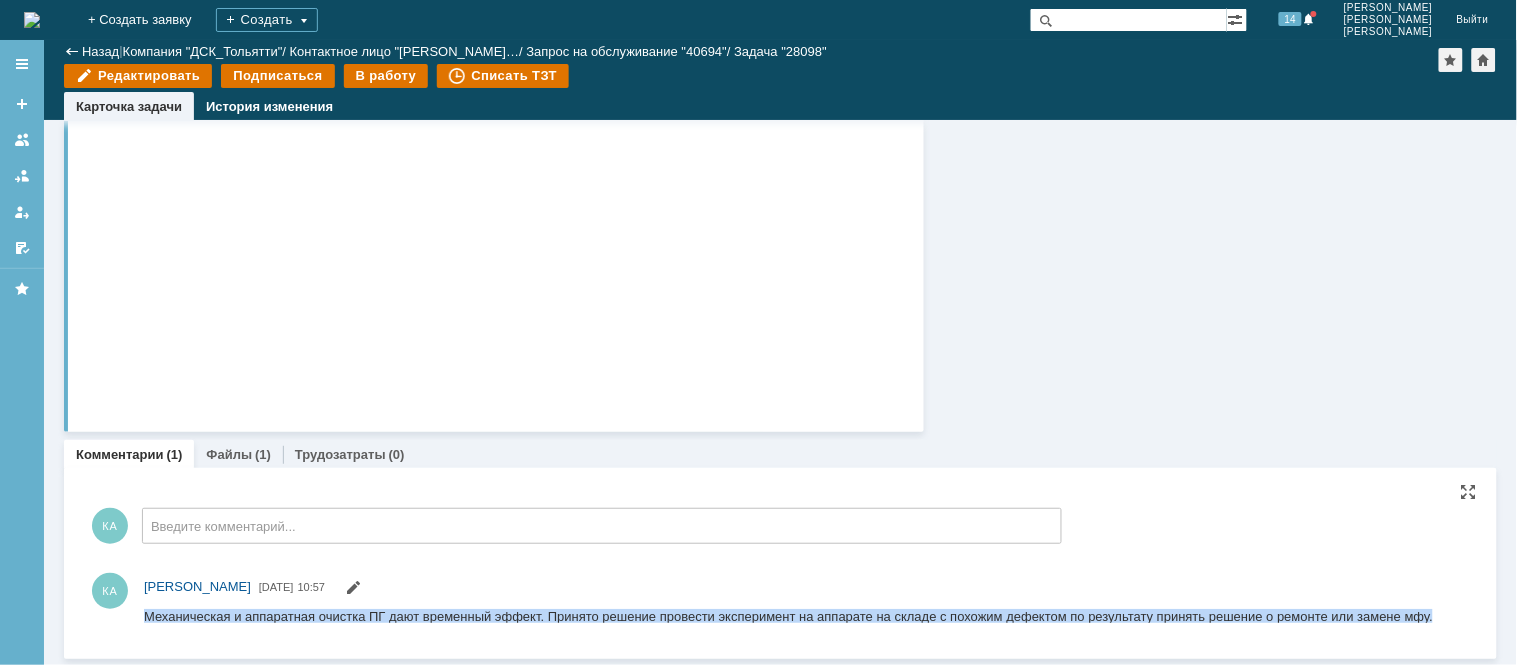 drag, startPoint x: 143, startPoint y: 613, endPoint x: 1425, endPoint y: 628, distance: 1282.0878 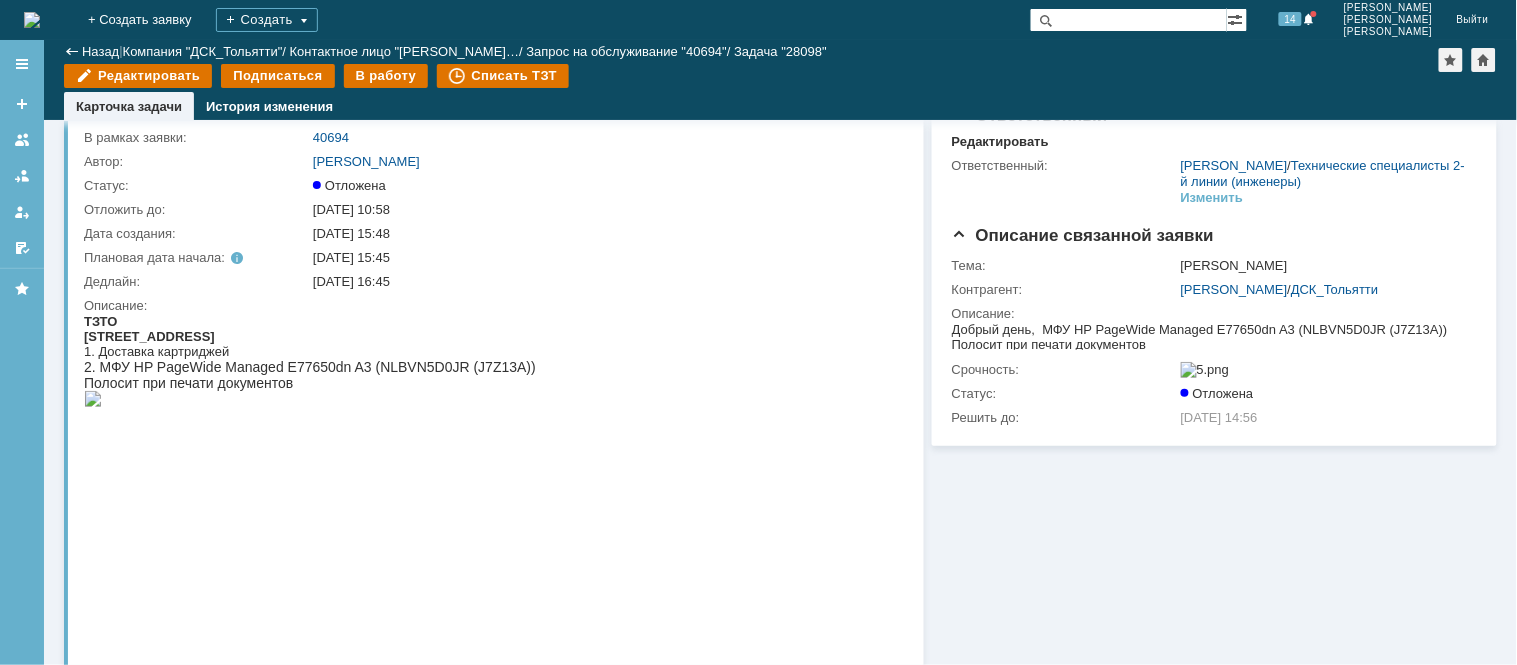 scroll, scrollTop: 0, scrollLeft: 0, axis: both 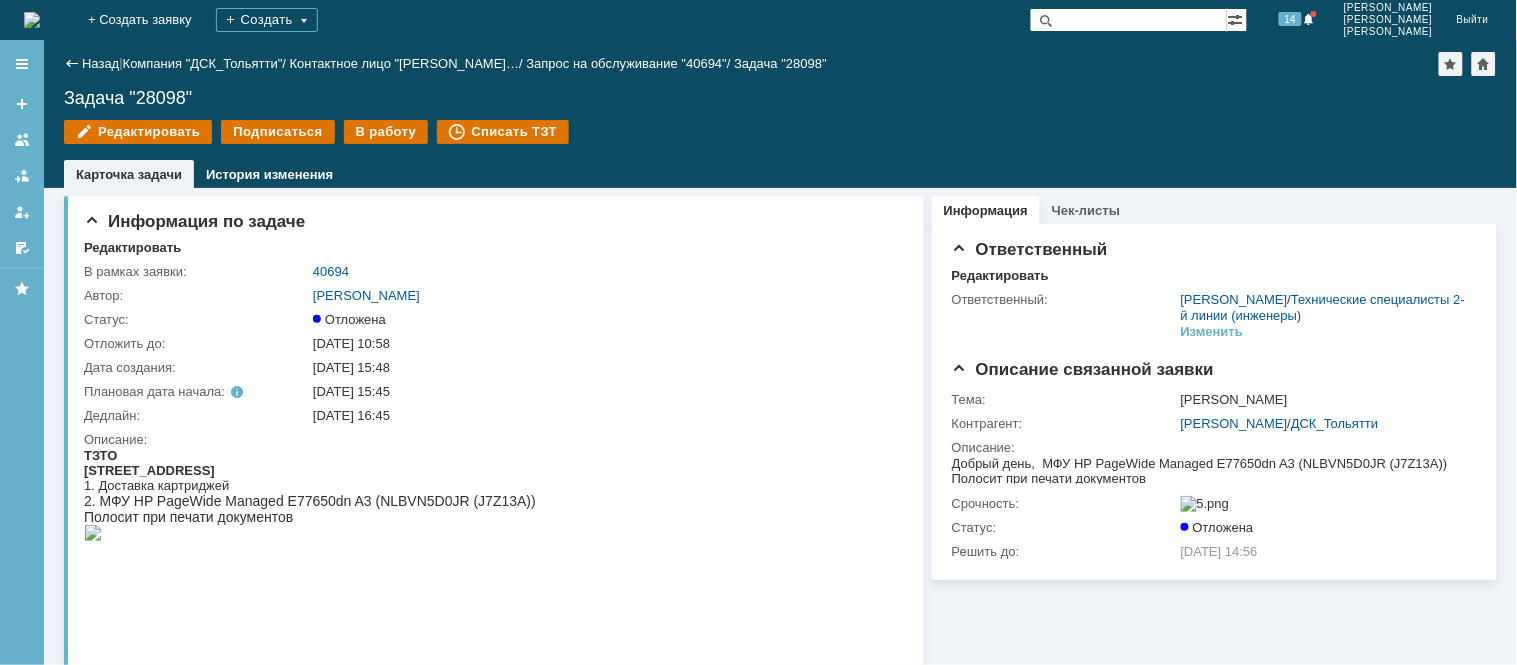 click at bounding box center (32, 20) 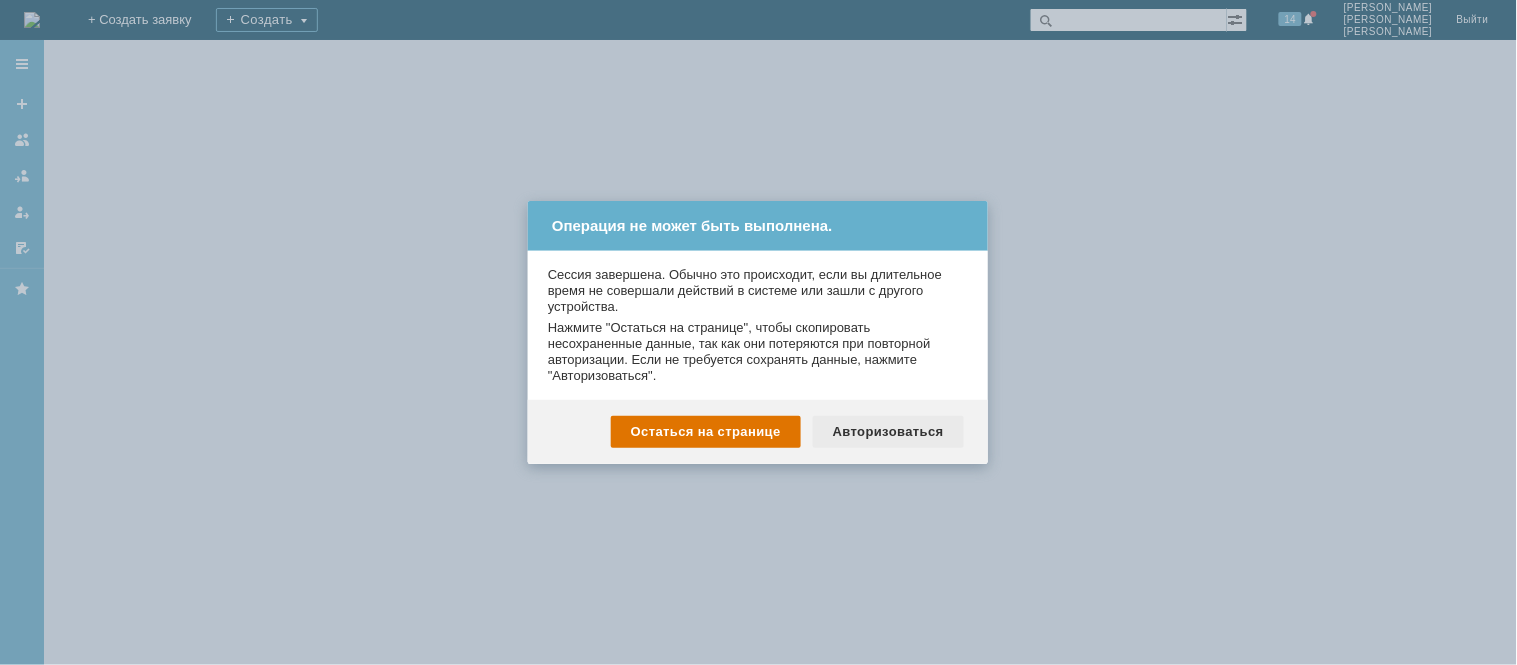 click on "Авторизоваться" at bounding box center [888, 432] 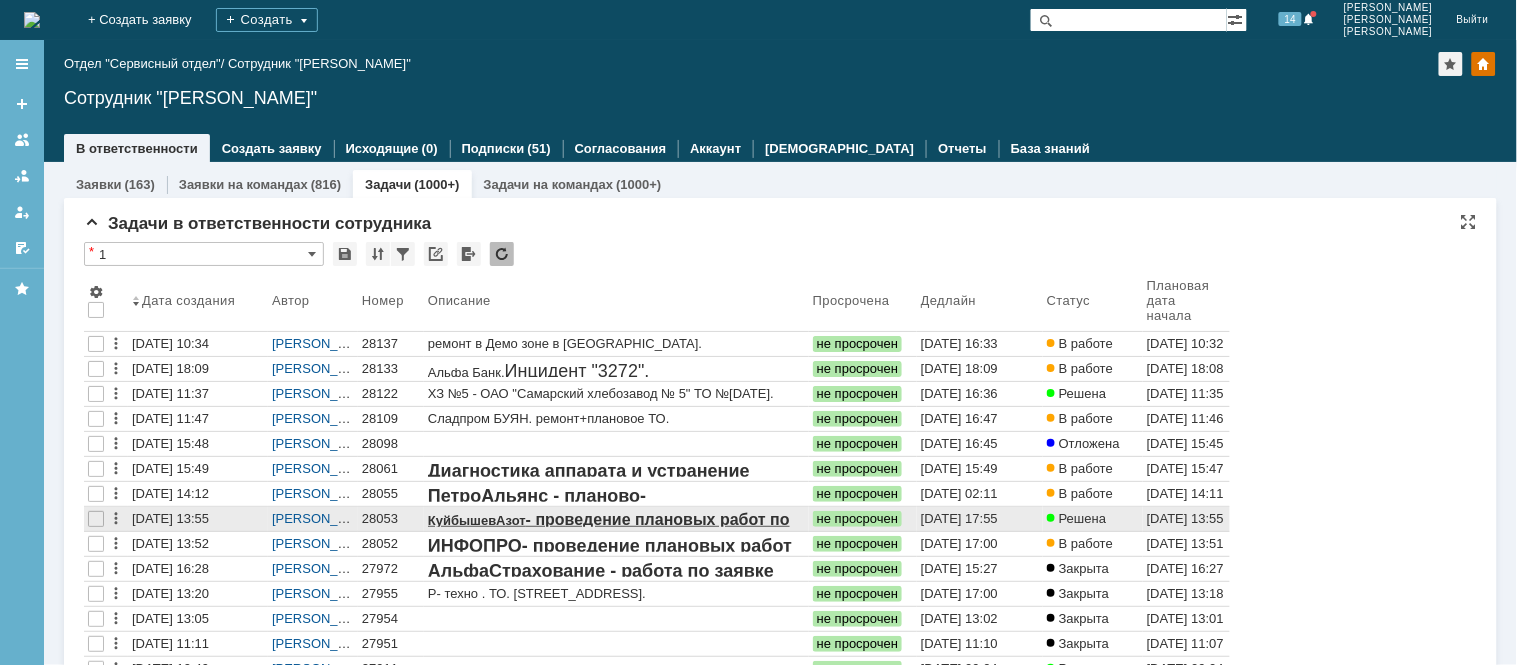 scroll, scrollTop: 0, scrollLeft: 0, axis: both 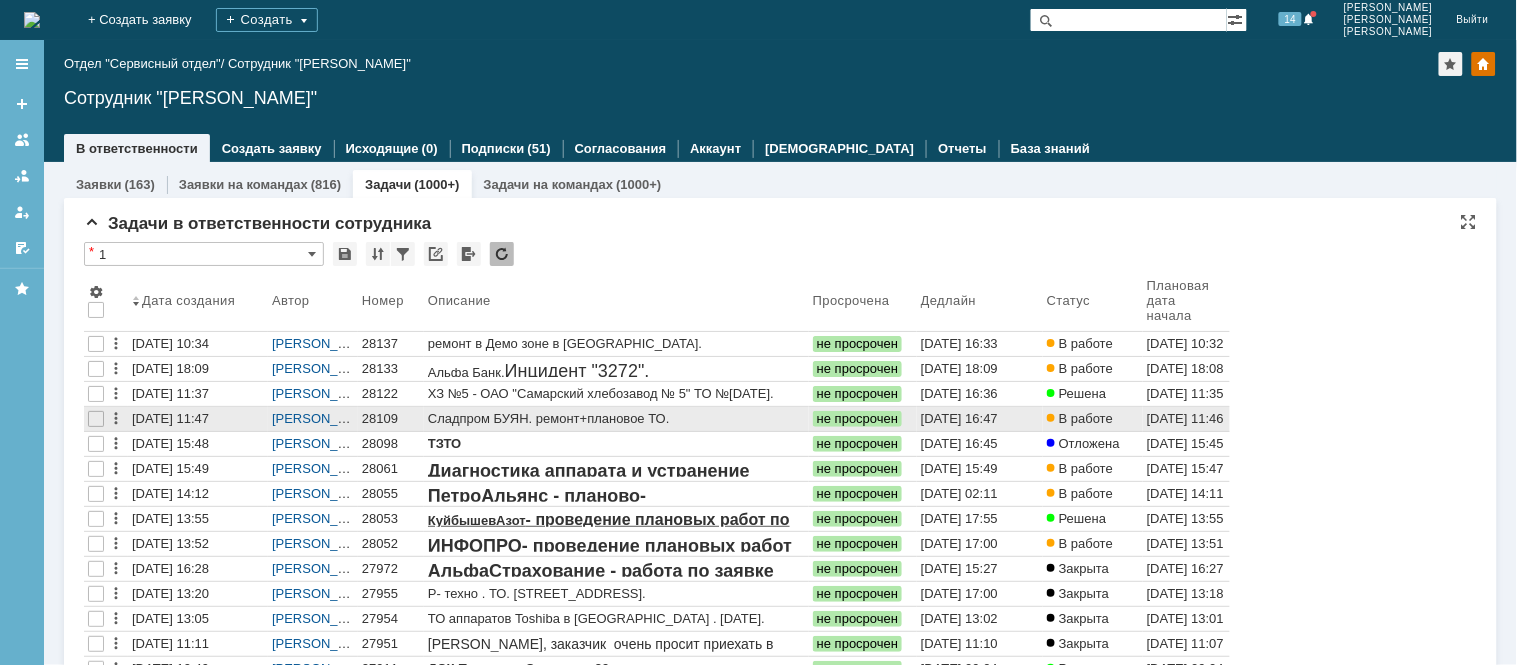 click on "28109" at bounding box center (391, 419) 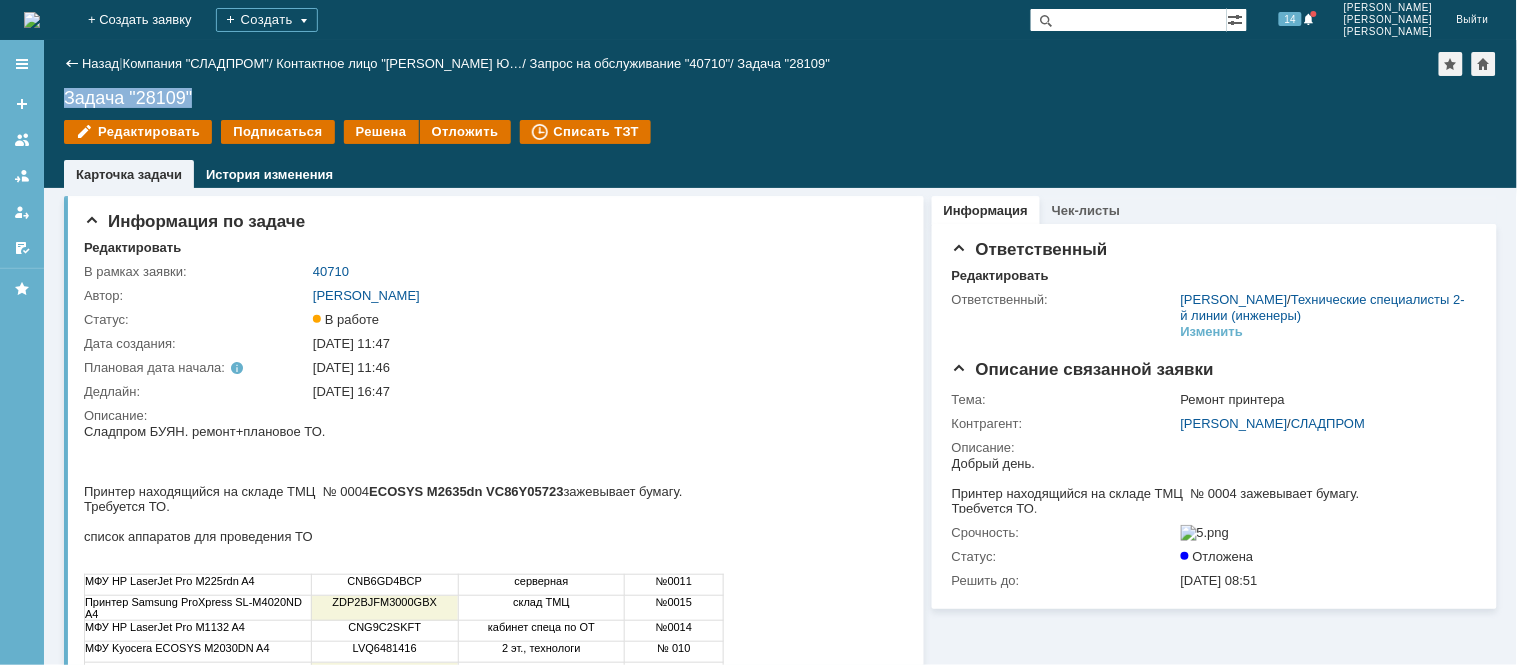 drag, startPoint x: 197, startPoint y: 91, endPoint x: 51, endPoint y: 85, distance: 146.12323 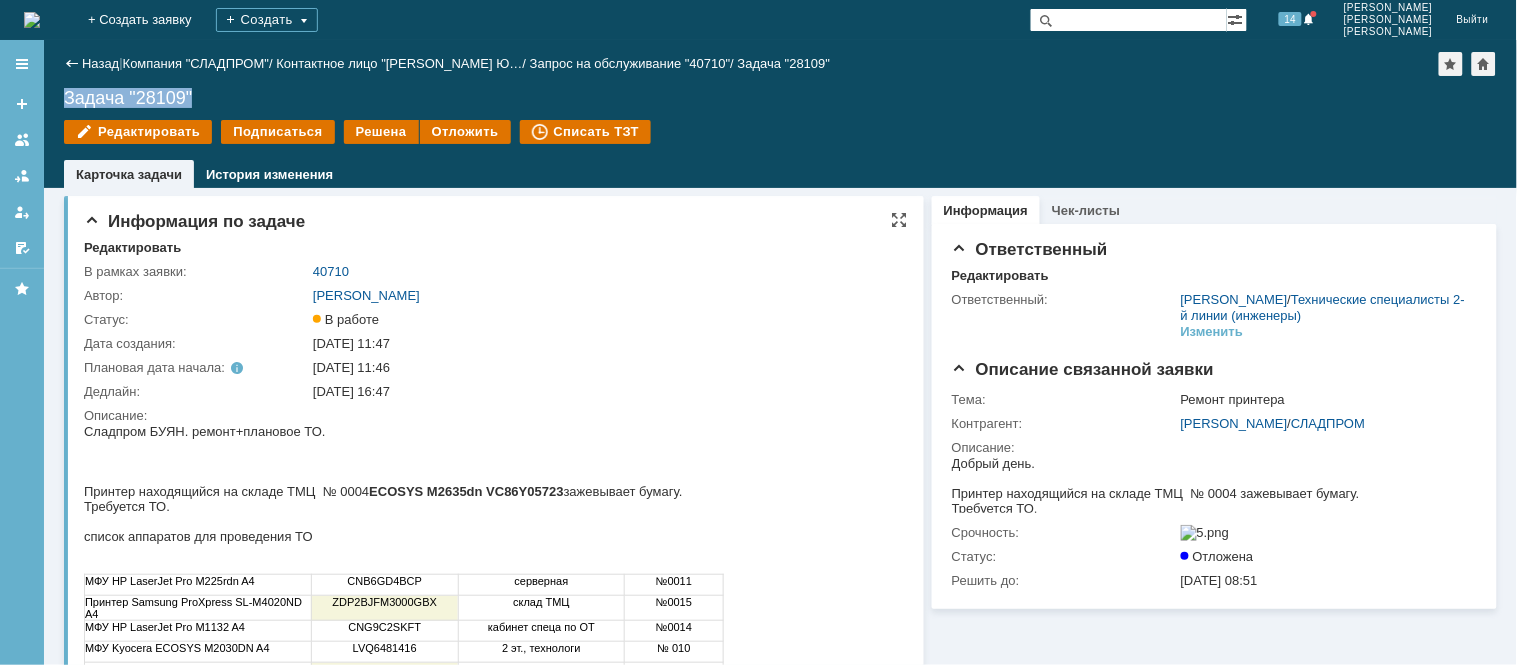 copy on "Задача "28109"" 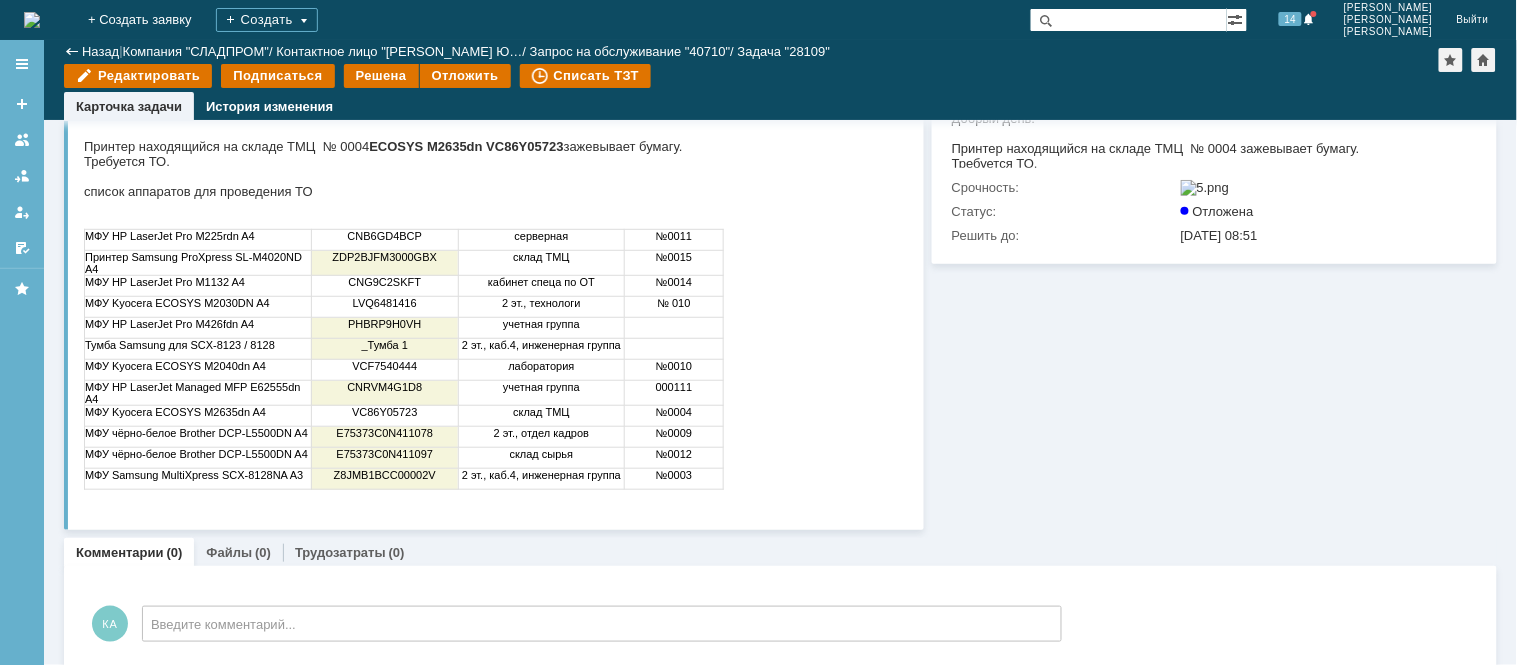 scroll, scrollTop: 291, scrollLeft: 0, axis: vertical 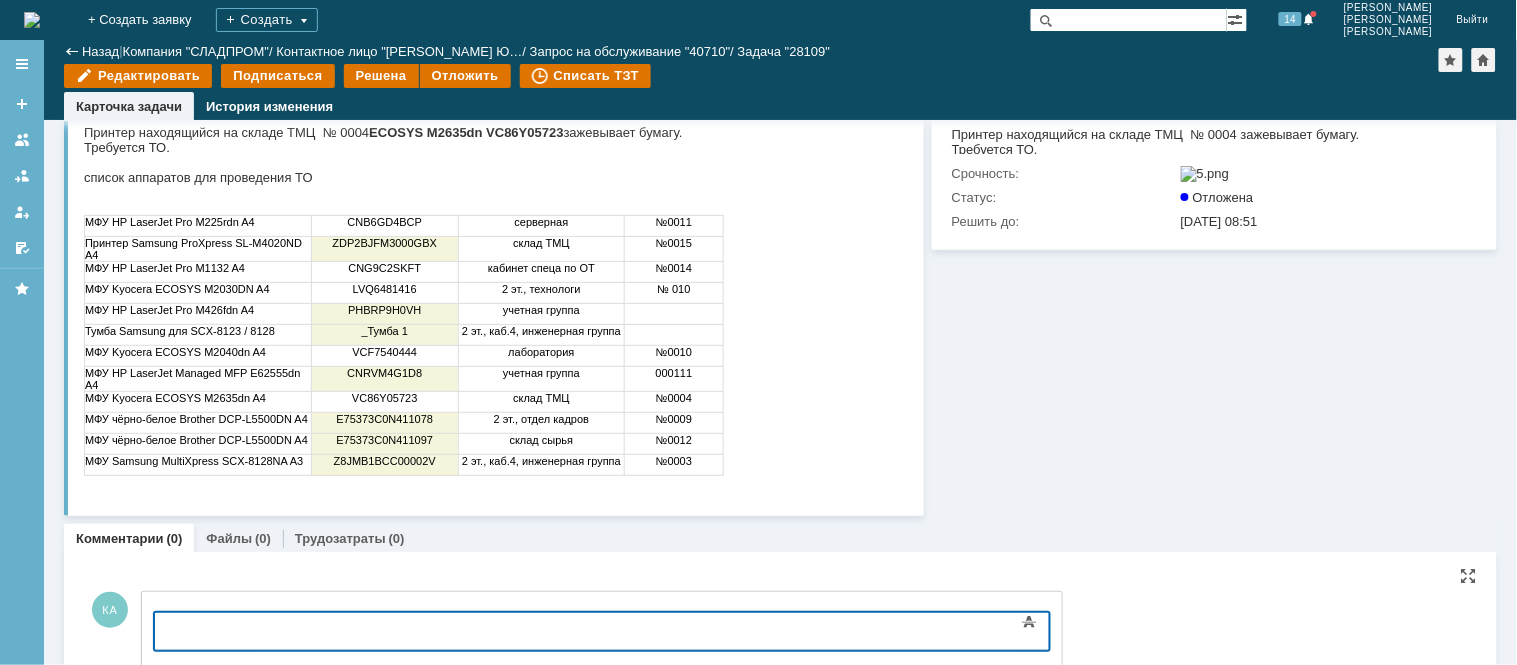 type 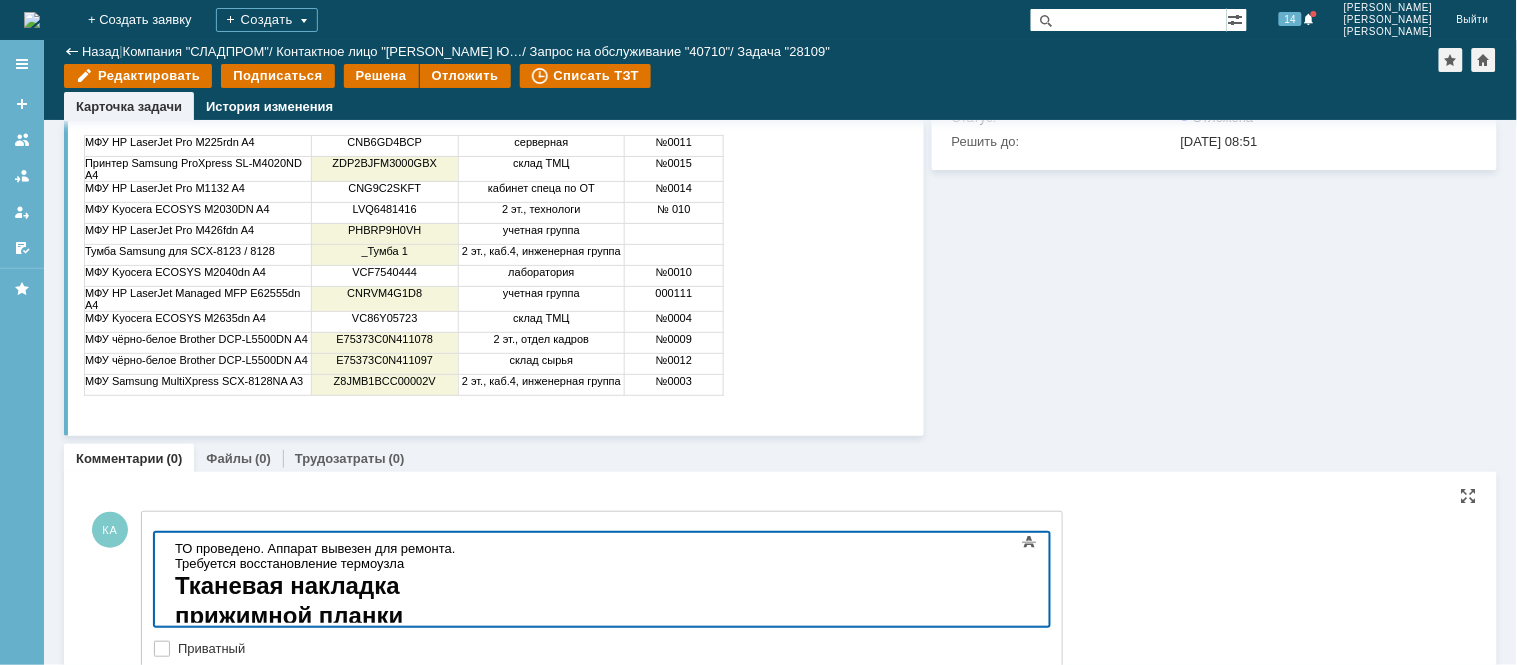 scroll, scrollTop: 468, scrollLeft: 0, axis: vertical 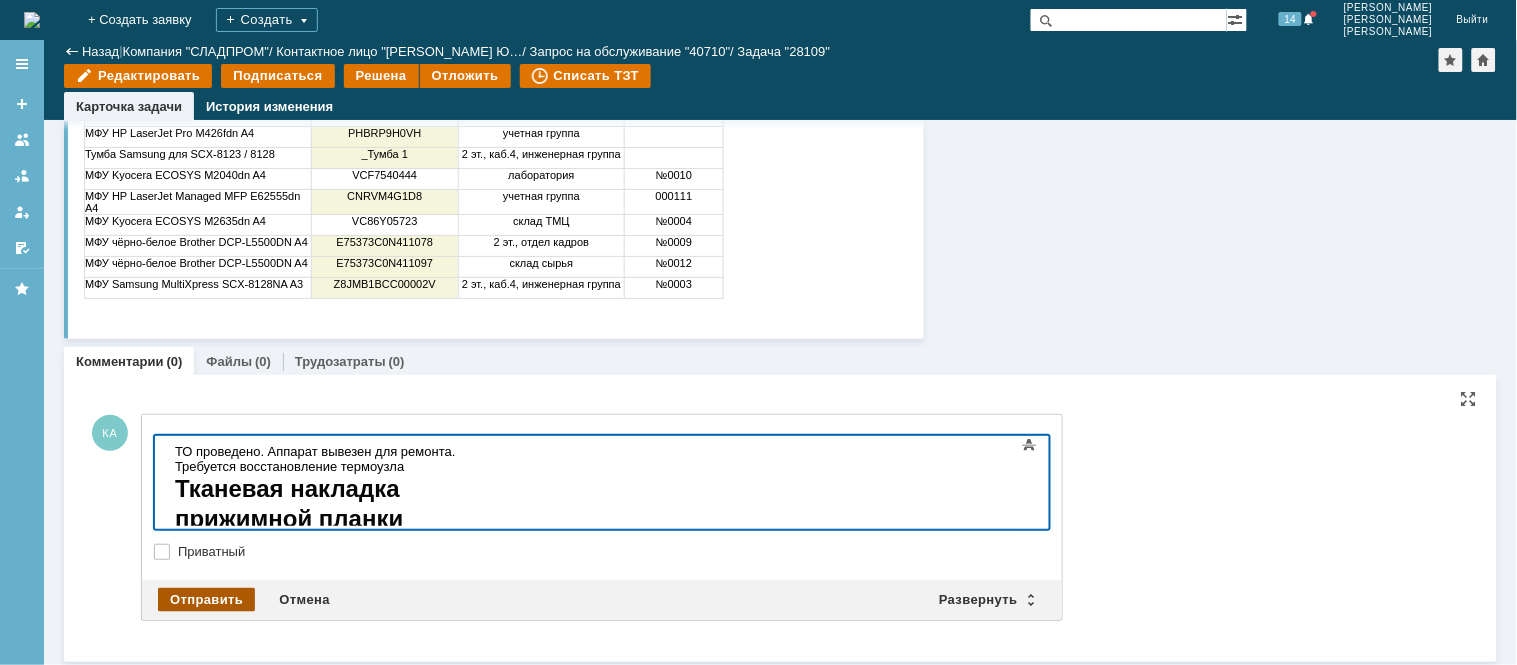 click on "Отправить" at bounding box center [206, 600] 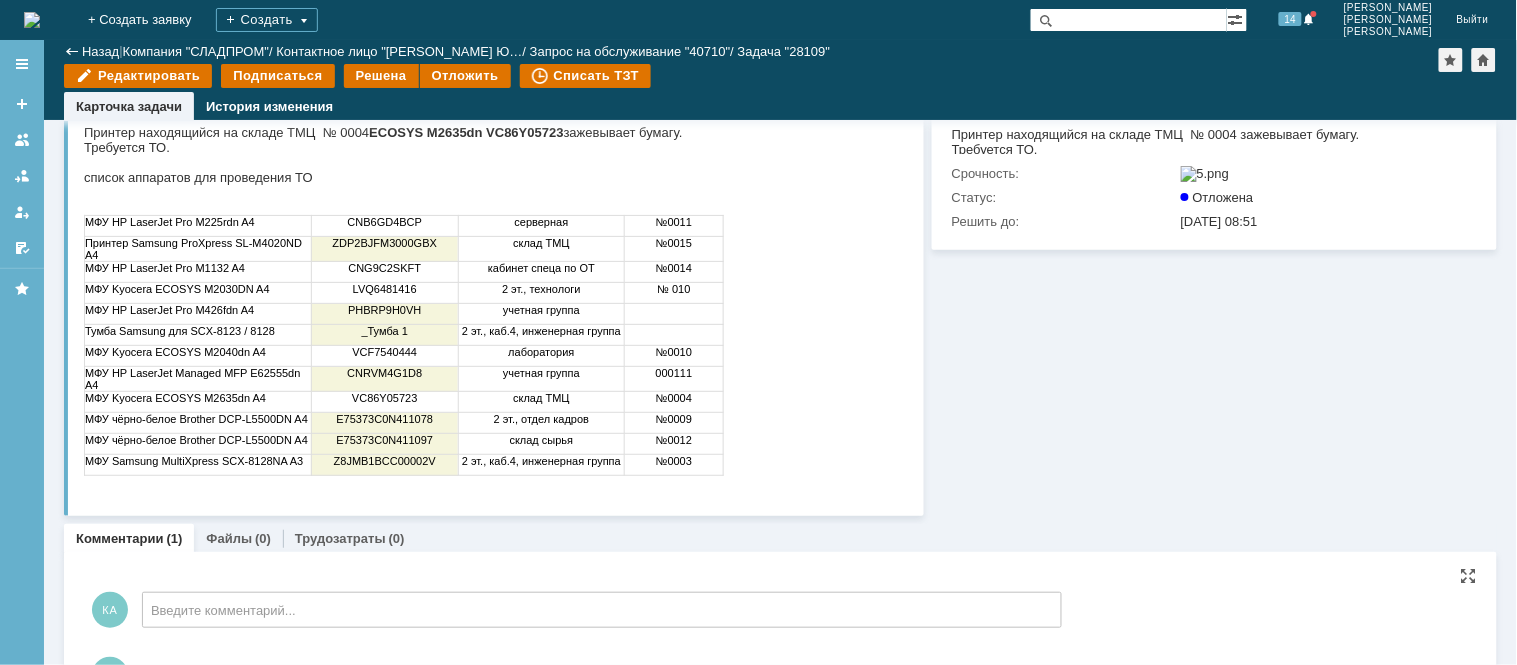 scroll, scrollTop: 435, scrollLeft: 0, axis: vertical 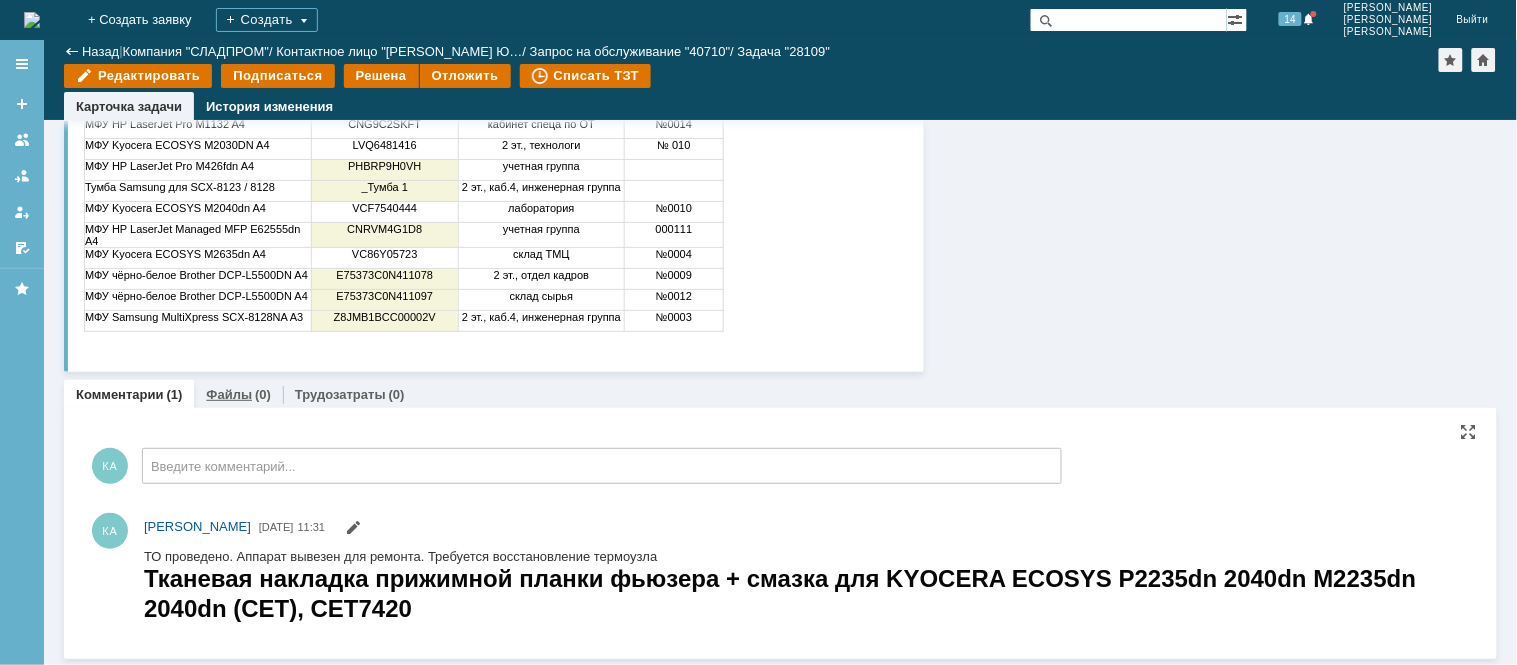 click on "Файлы" at bounding box center (229, 394) 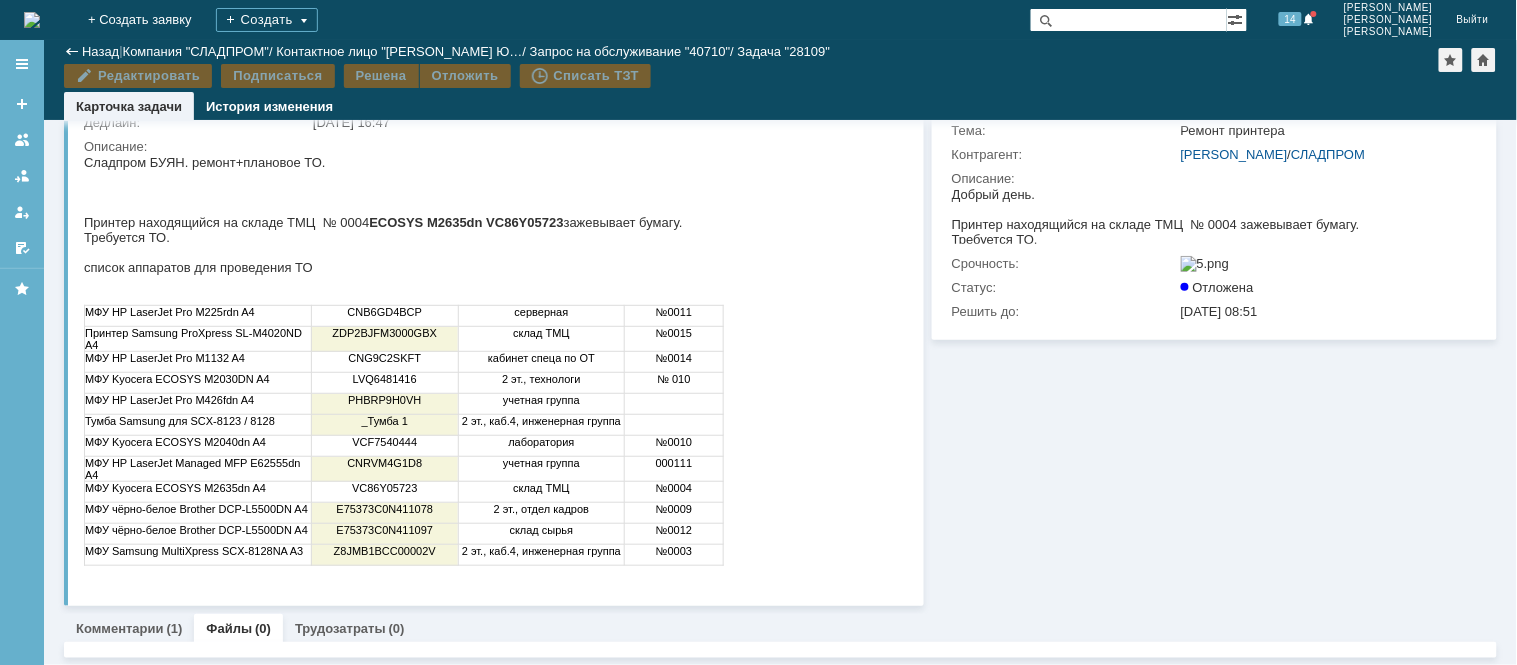 scroll, scrollTop: 310, scrollLeft: 0, axis: vertical 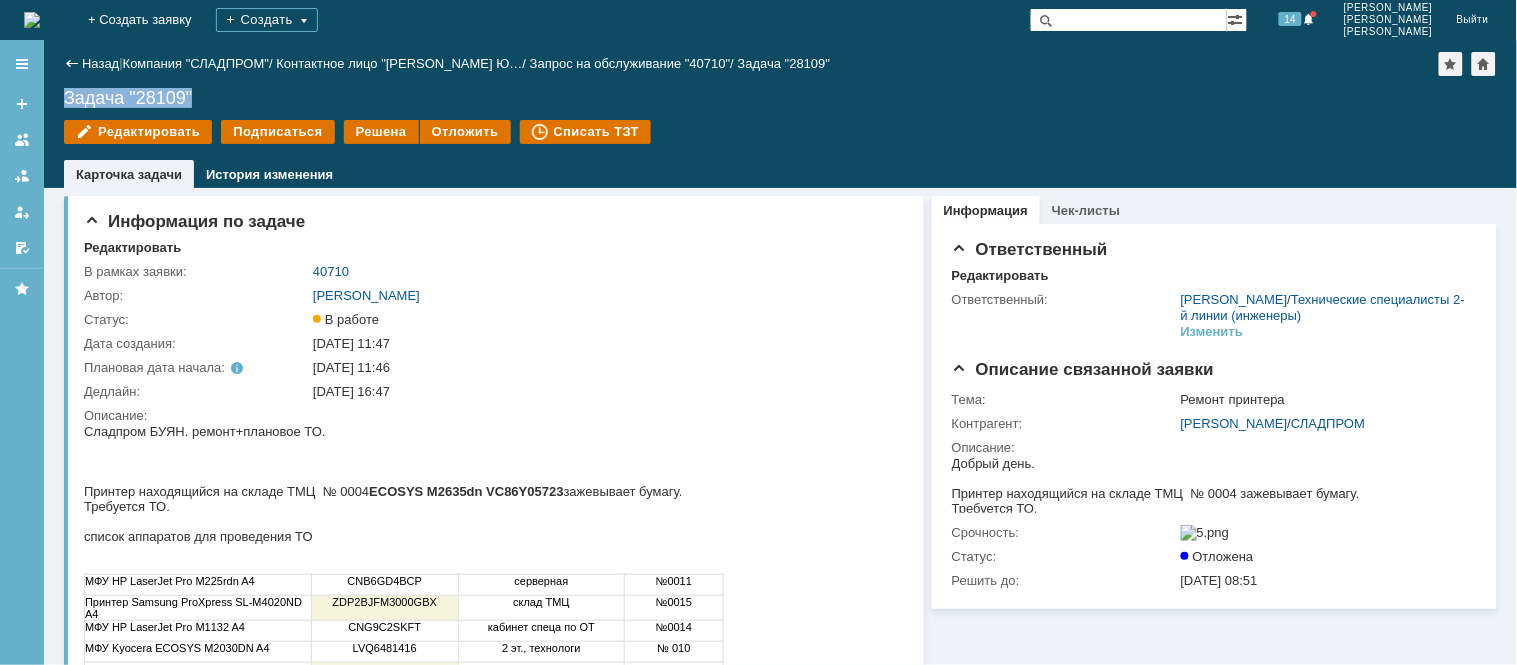 drag, startPoint x: 192, startPoint y: 87, endPoint x: 63, endPoint y: 96, distance: 129.31357 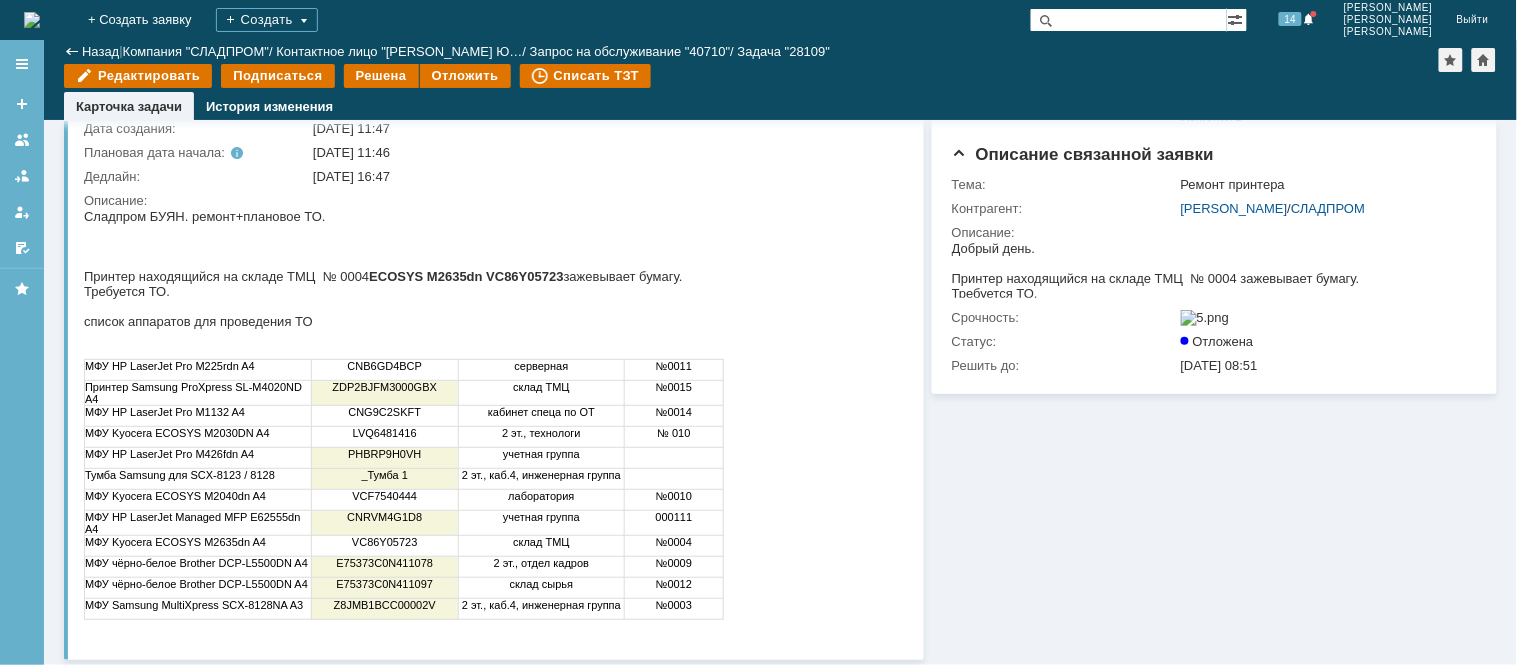 scroll, scrollTop: 113, scrollLeft: 0, axis: vertical 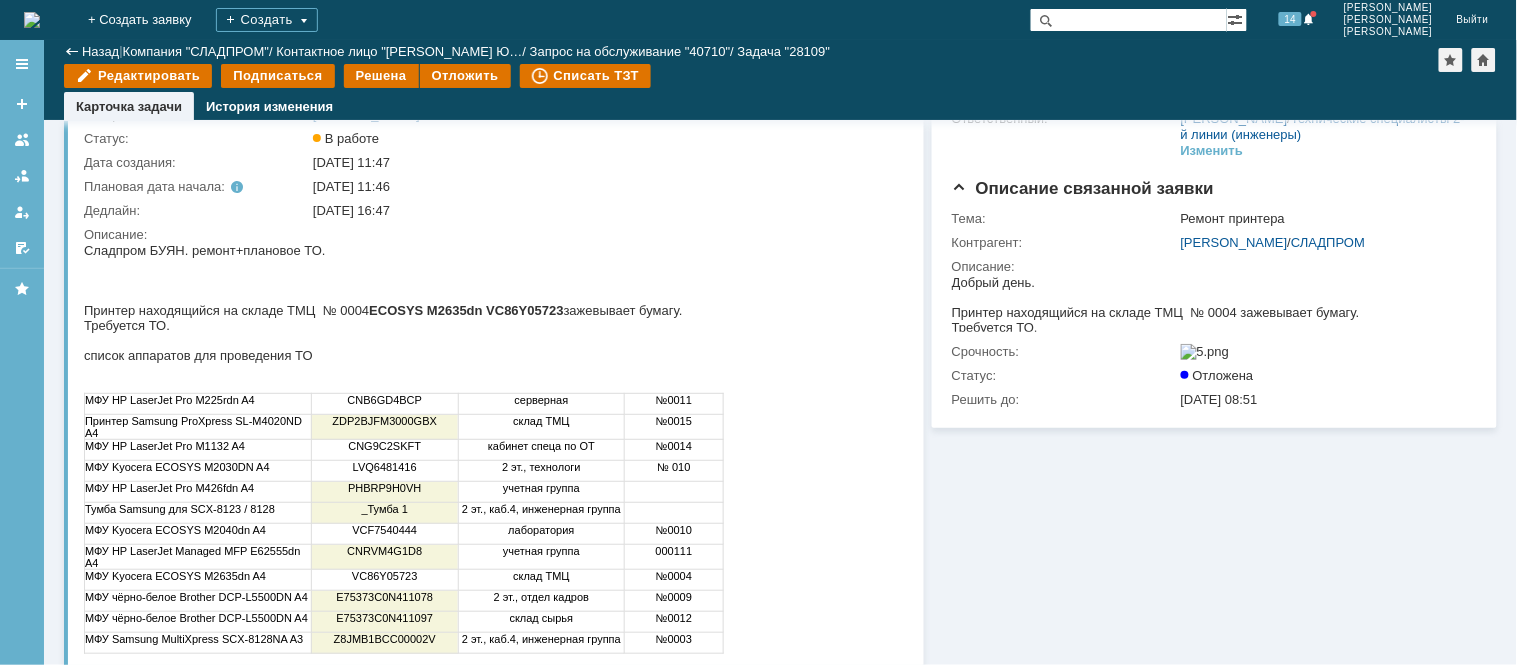click on "МФУ HP LaserJet Pro M225rdn A4" at bounding box center (197, 403) 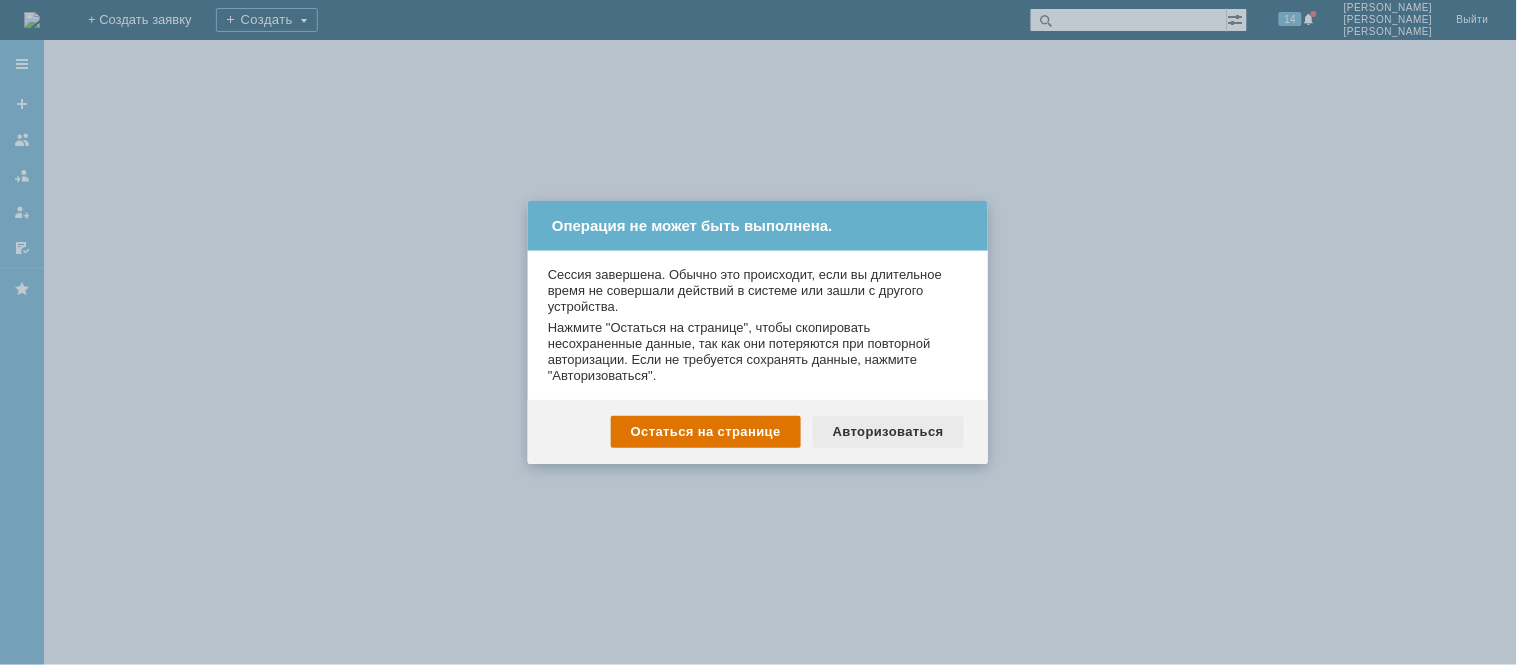 click on "Авторизоваться" at bounding box center (888, 432) 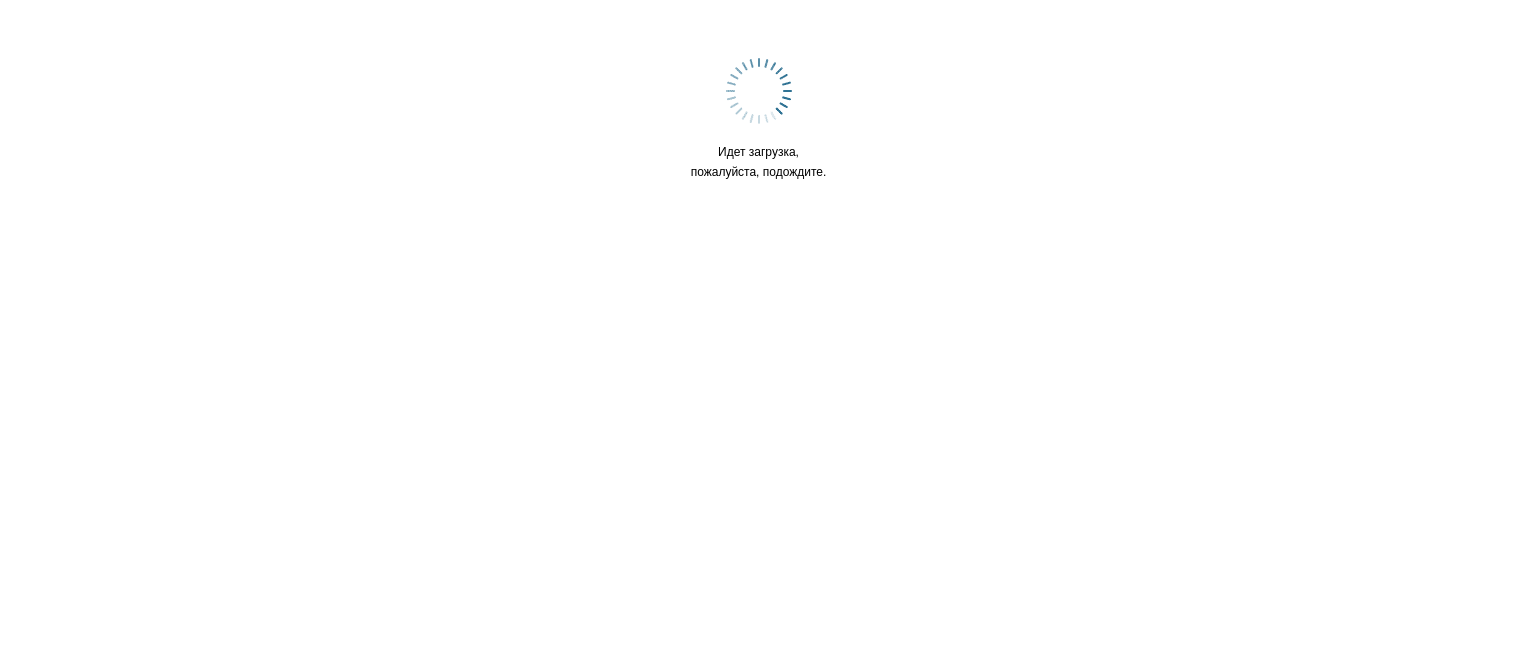 scroll, scrollTop: 0, scrollLeft: 0, axis: both 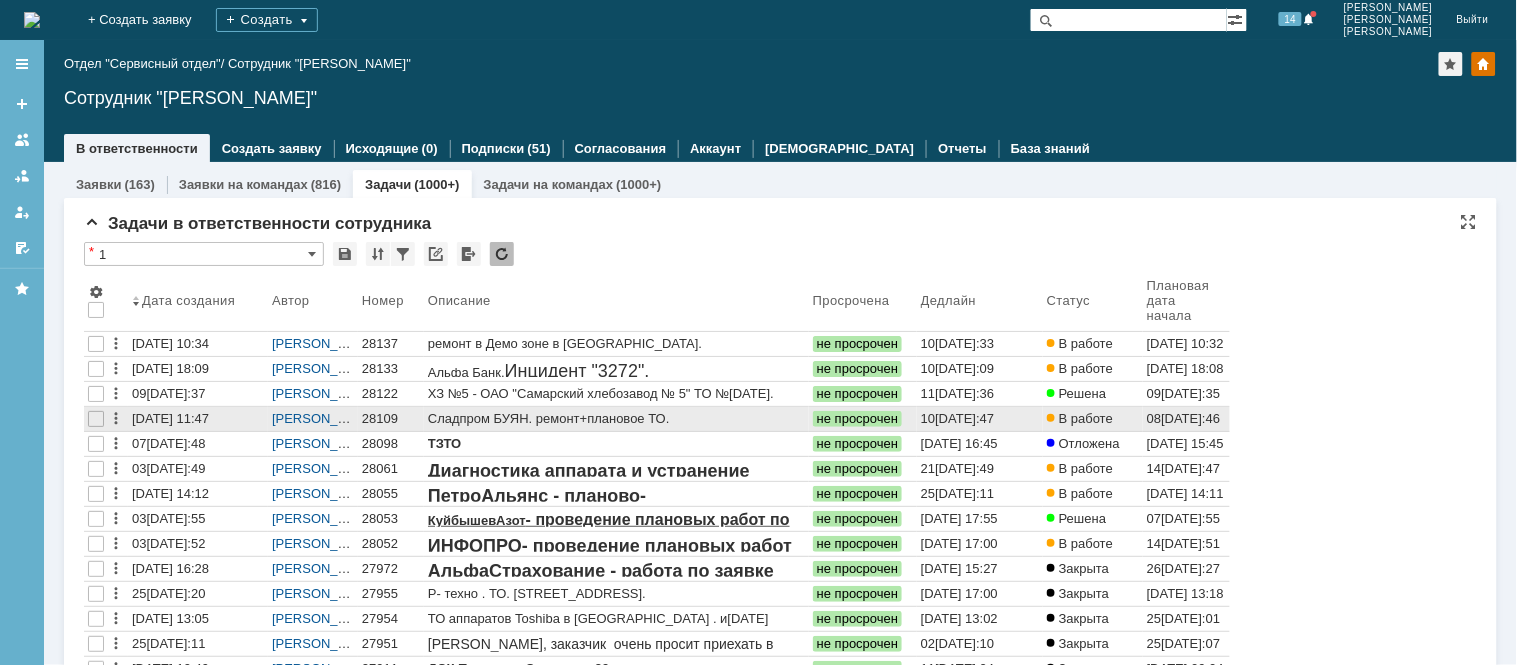 click on "28109" at bounding box center [391, 419] 